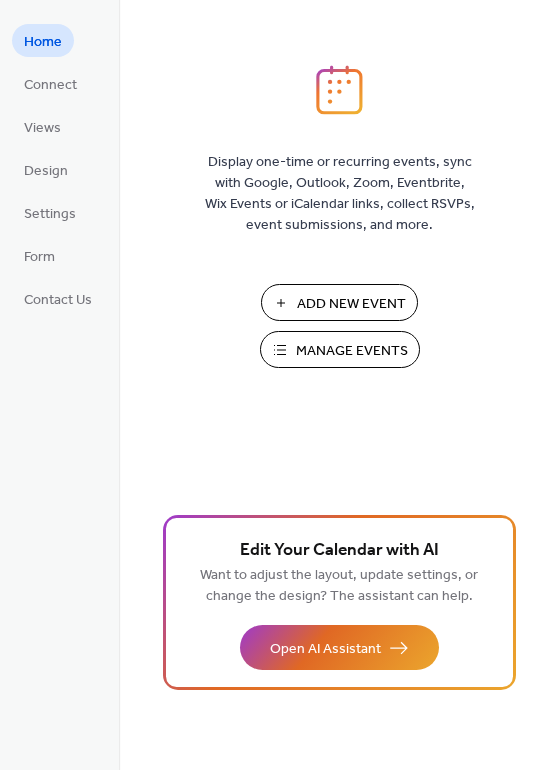 scroll, scrollTop: 0, scrollLeft: 0, axis: both 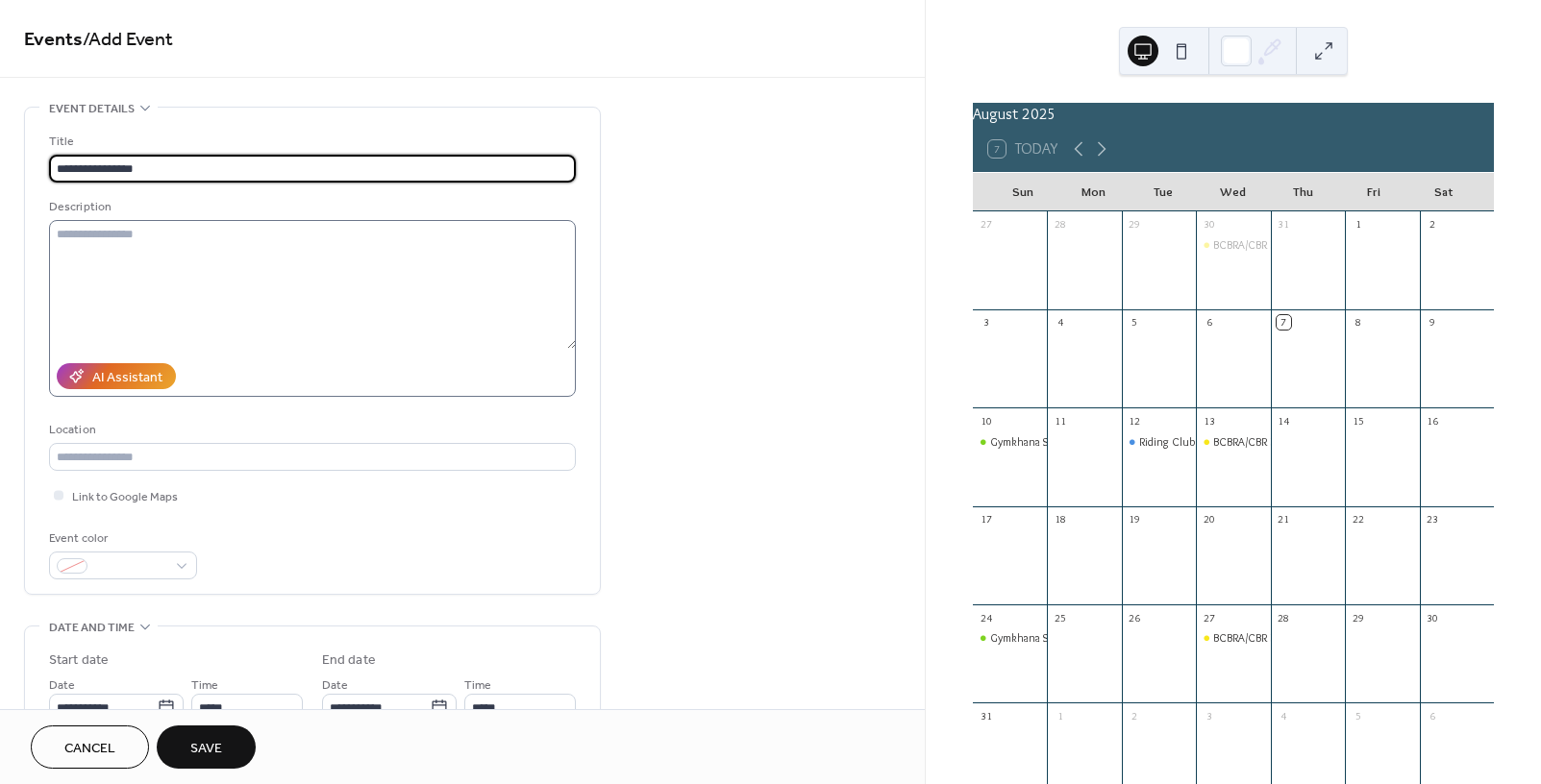 type on "**********" 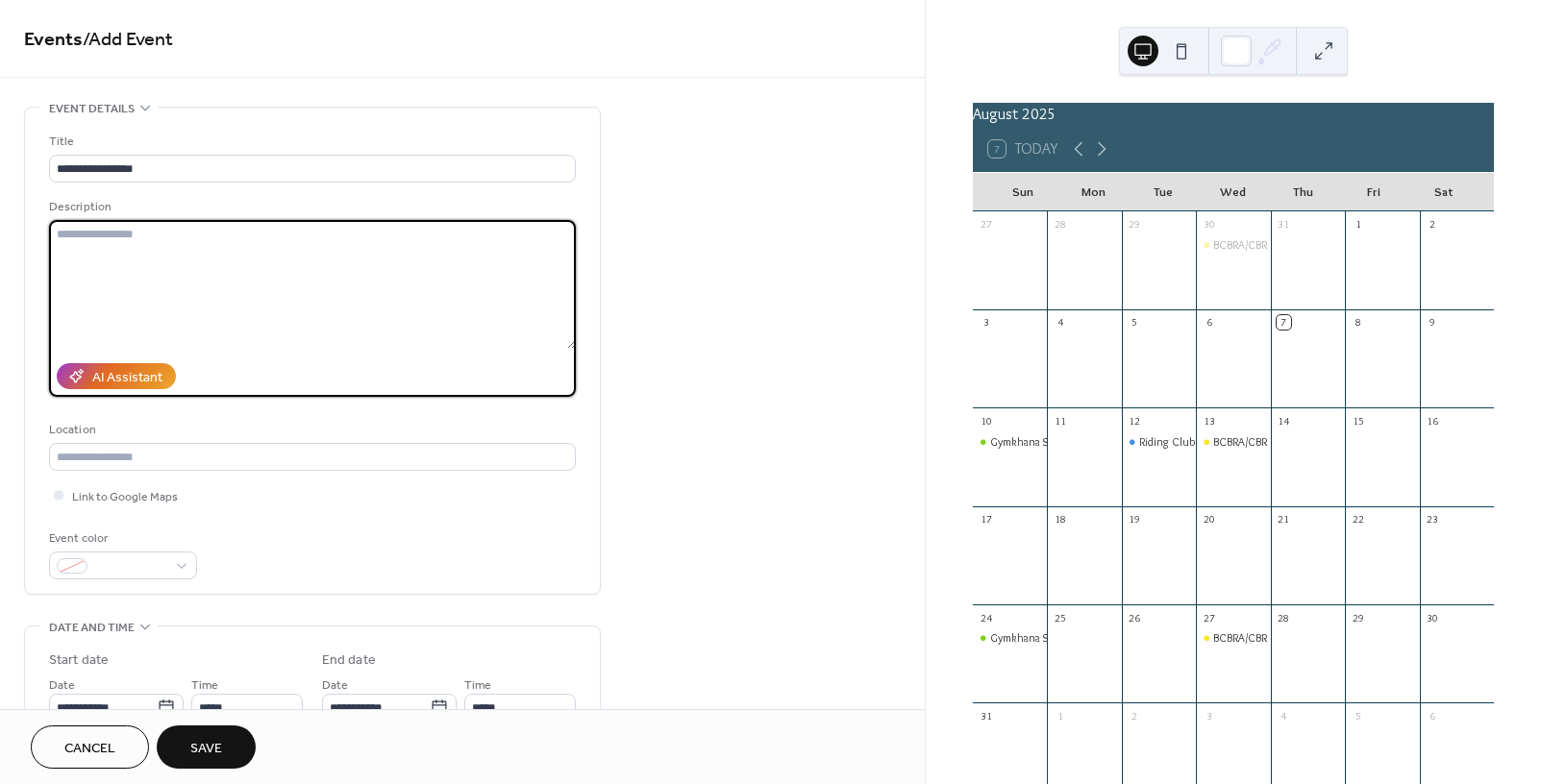click at bounding box center (312, 284) 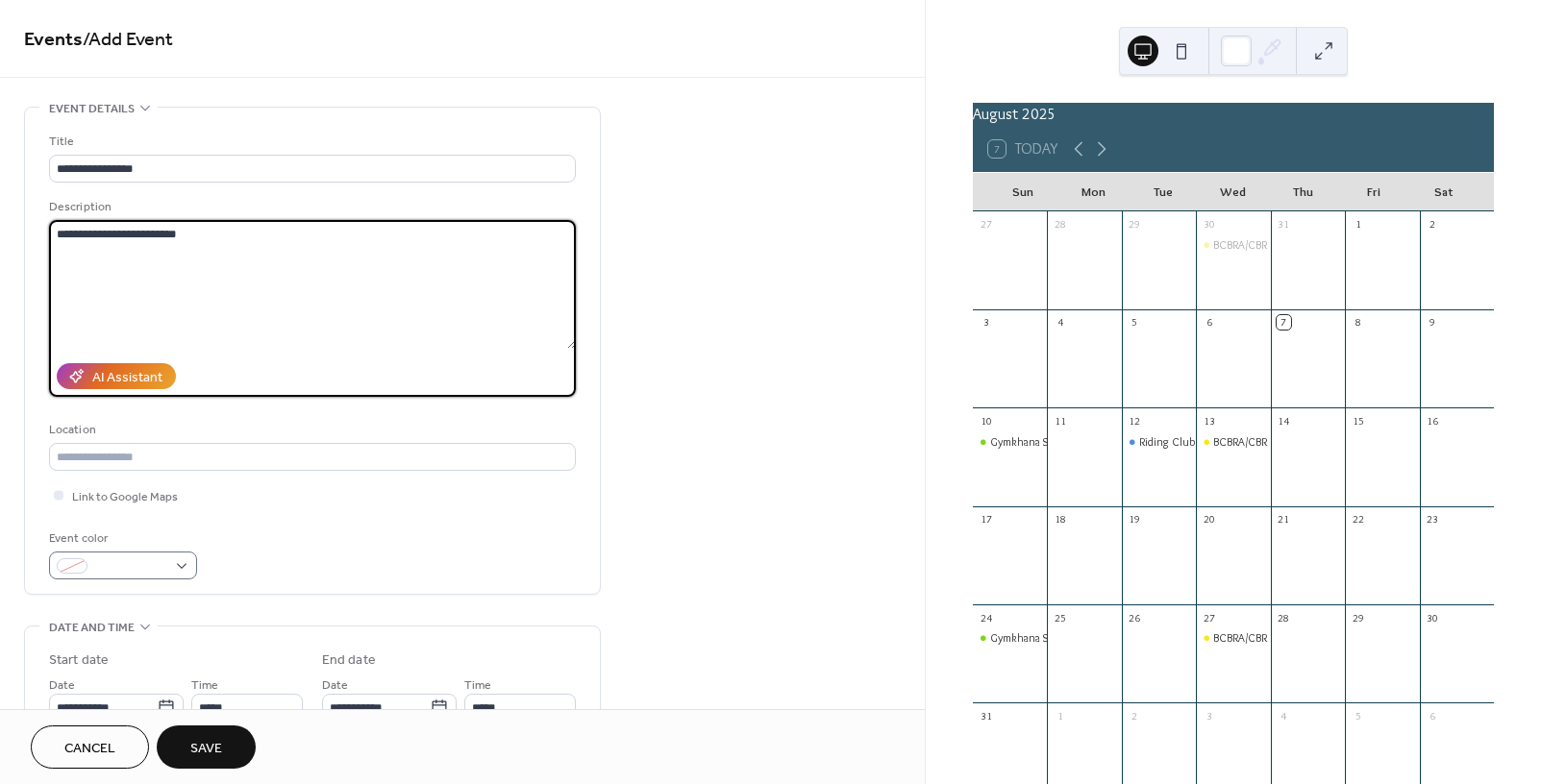 type on "**********" 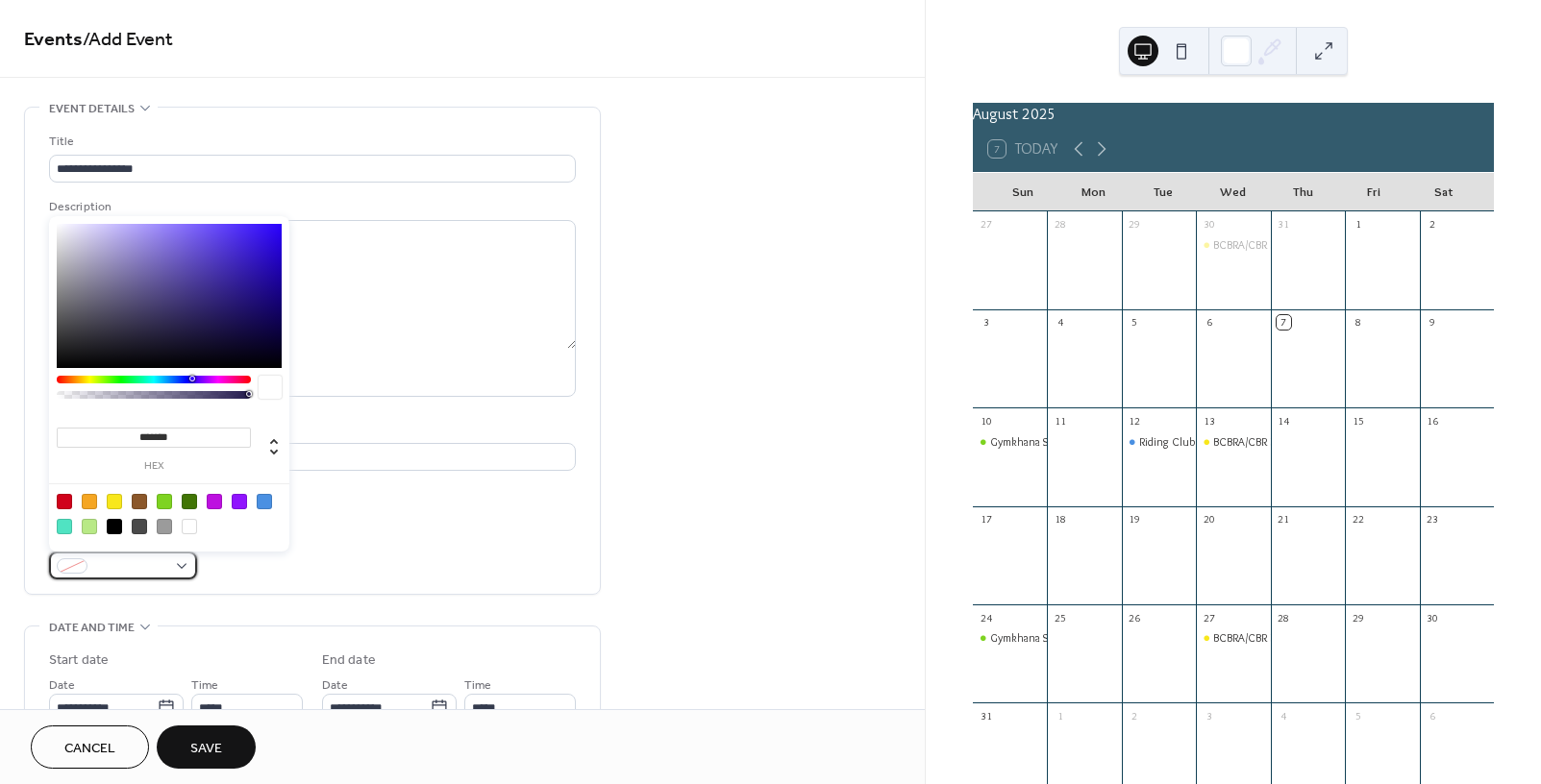 click at bounding box center [123, 565] 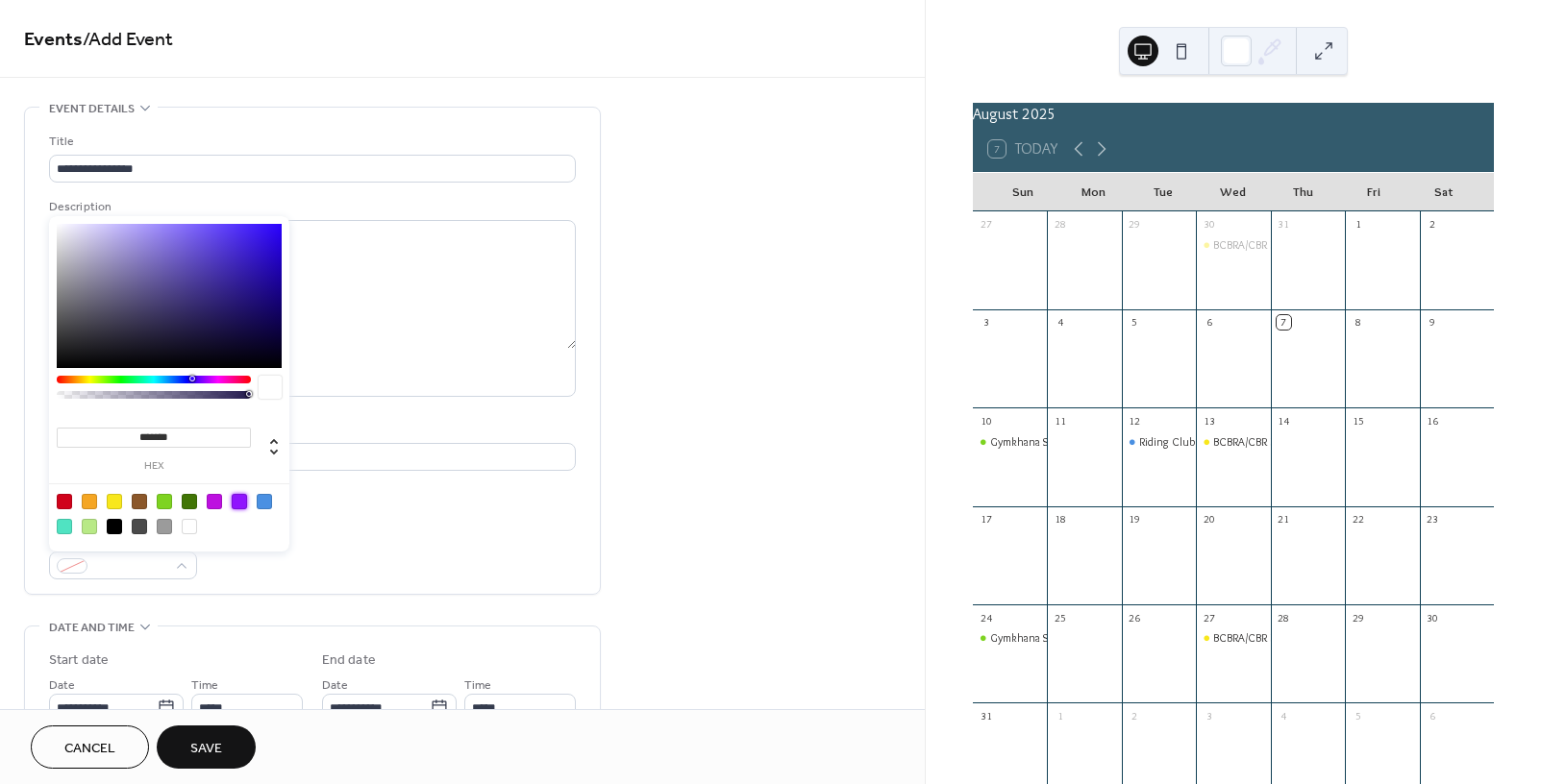 click at bounding box center (239, 502) 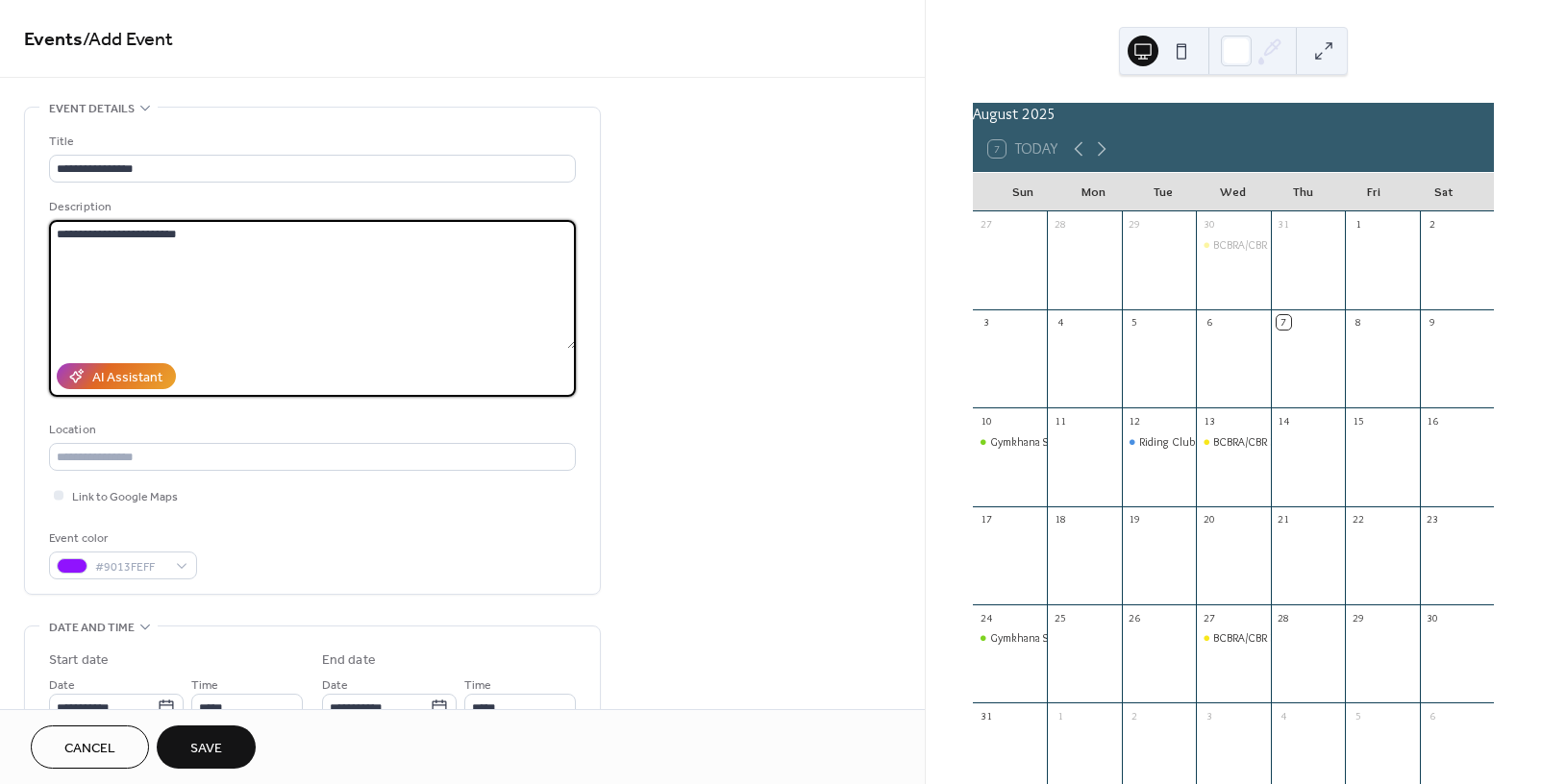 click on "**********" at bounding box center [312, 284] 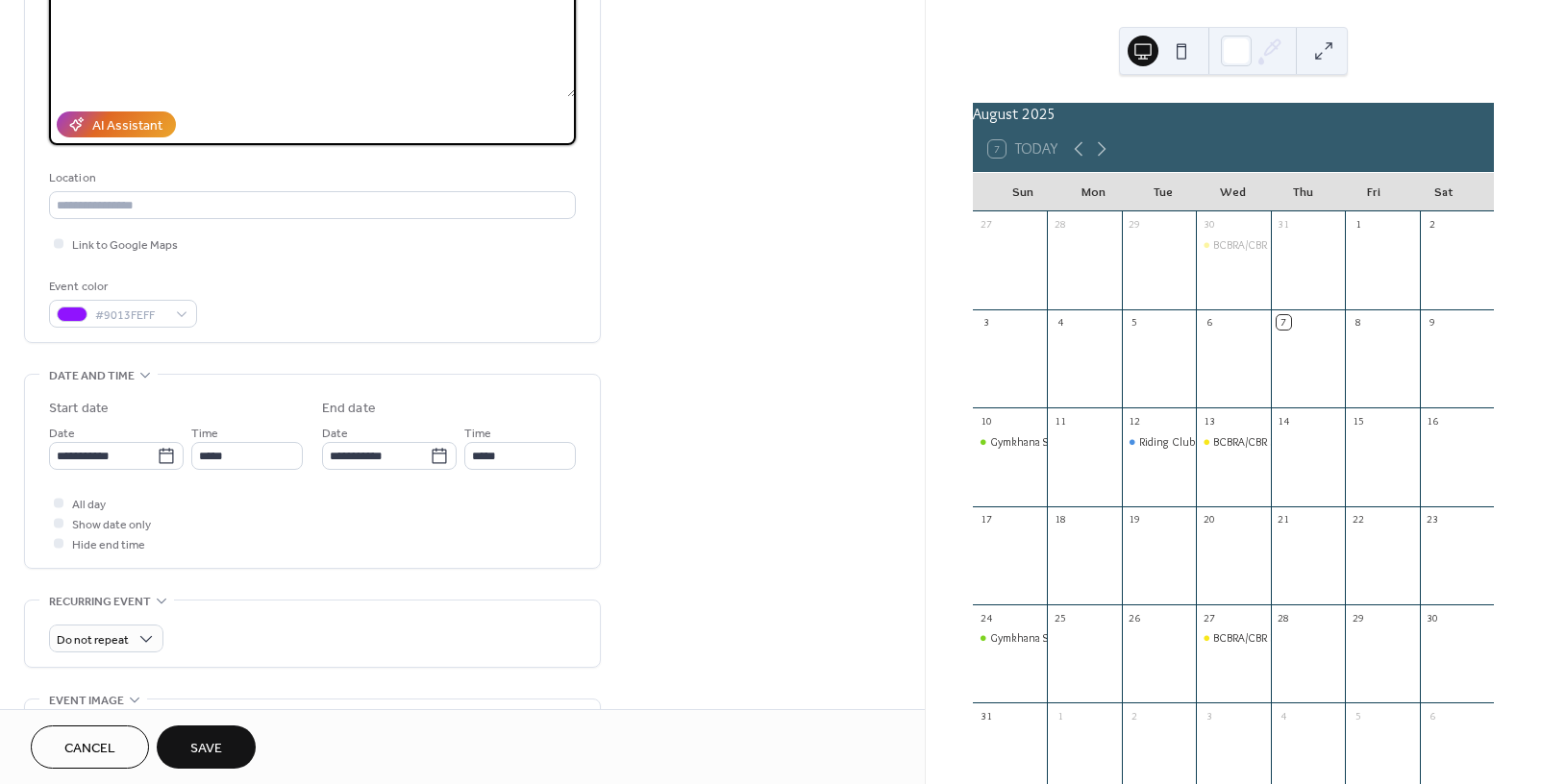 scroll, scrollTop: 384, scrollLeft: 0, axis: vertical 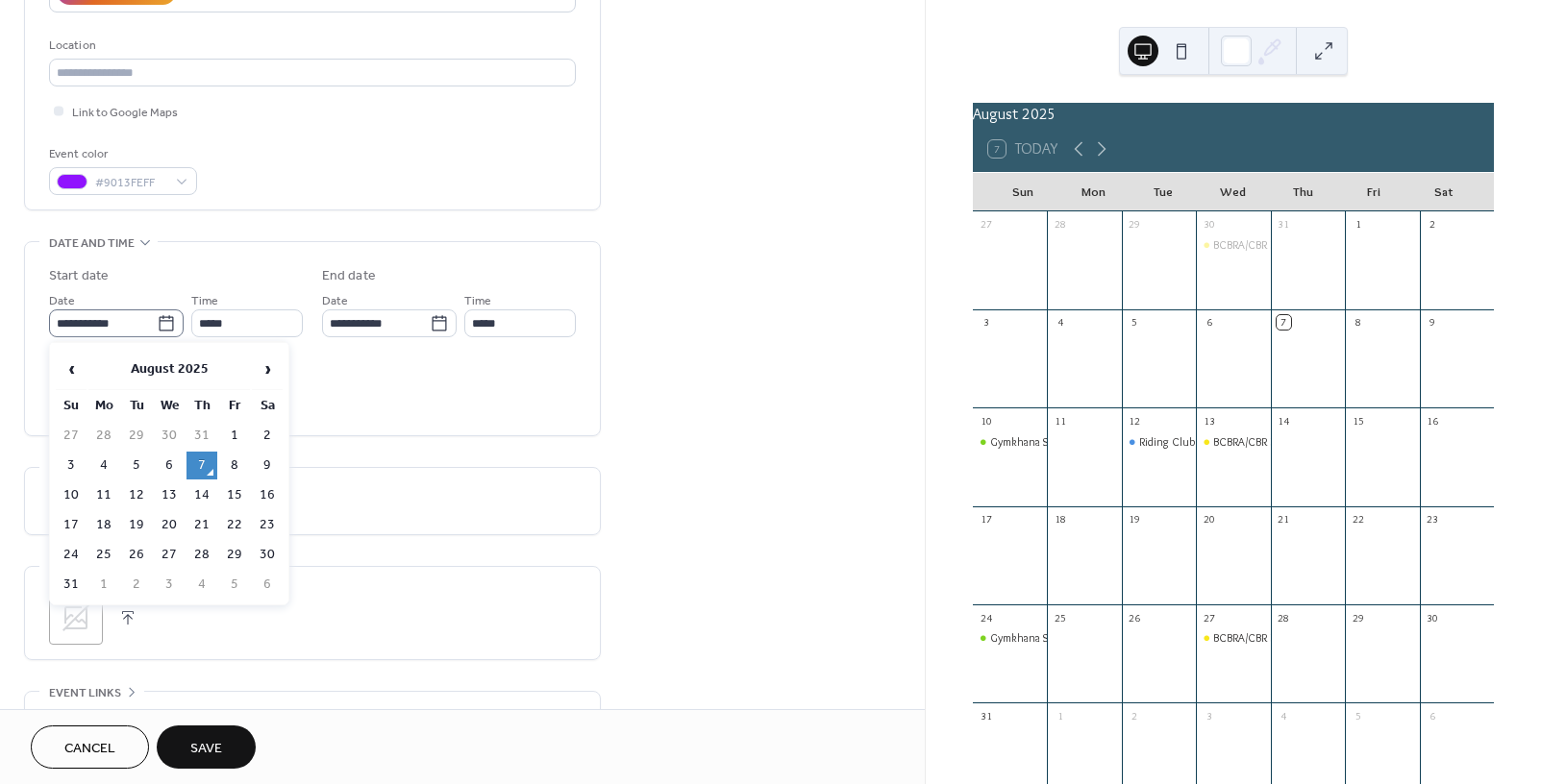 click 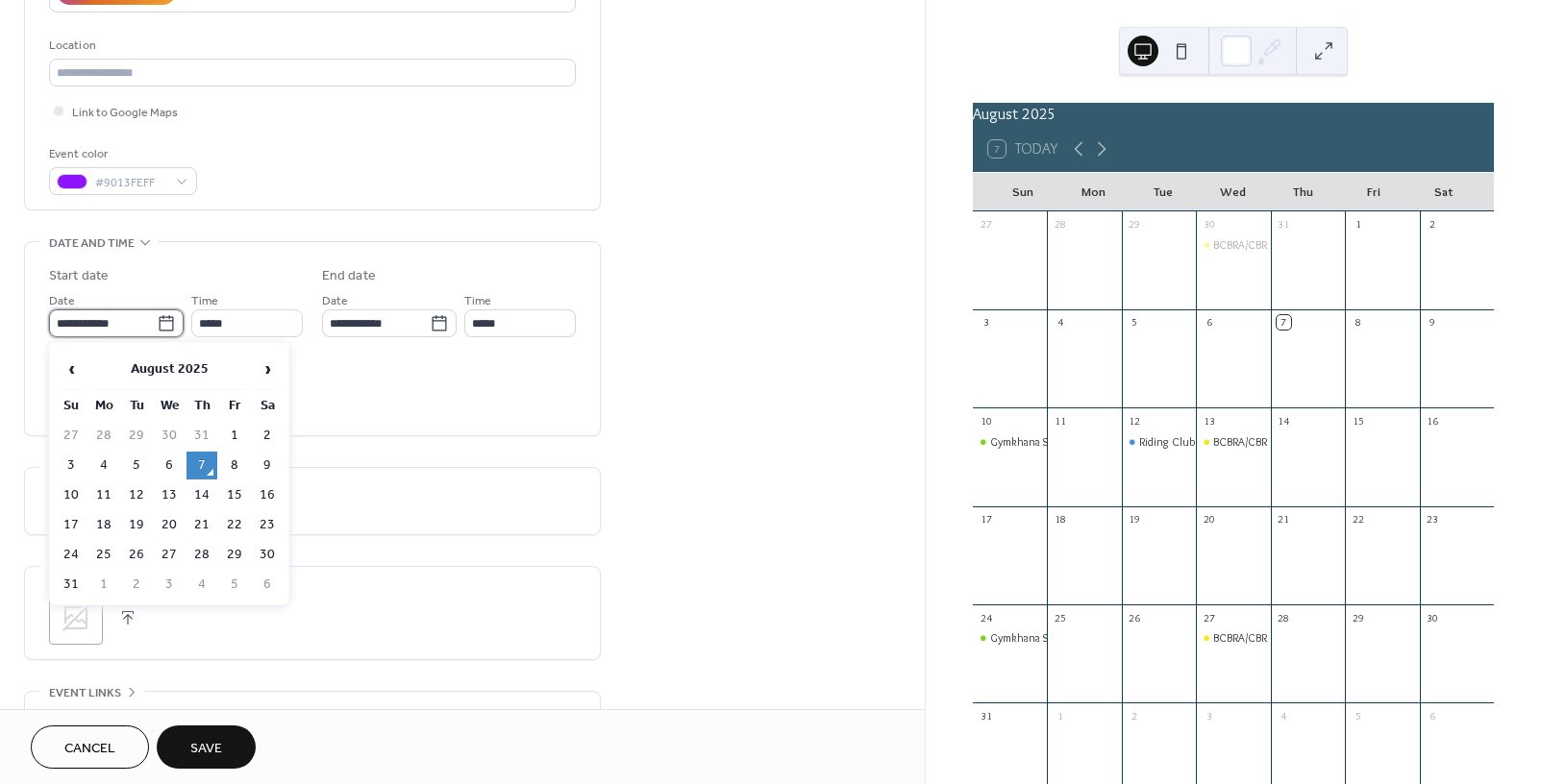 click on "**********" at bounding box center [103, 323] 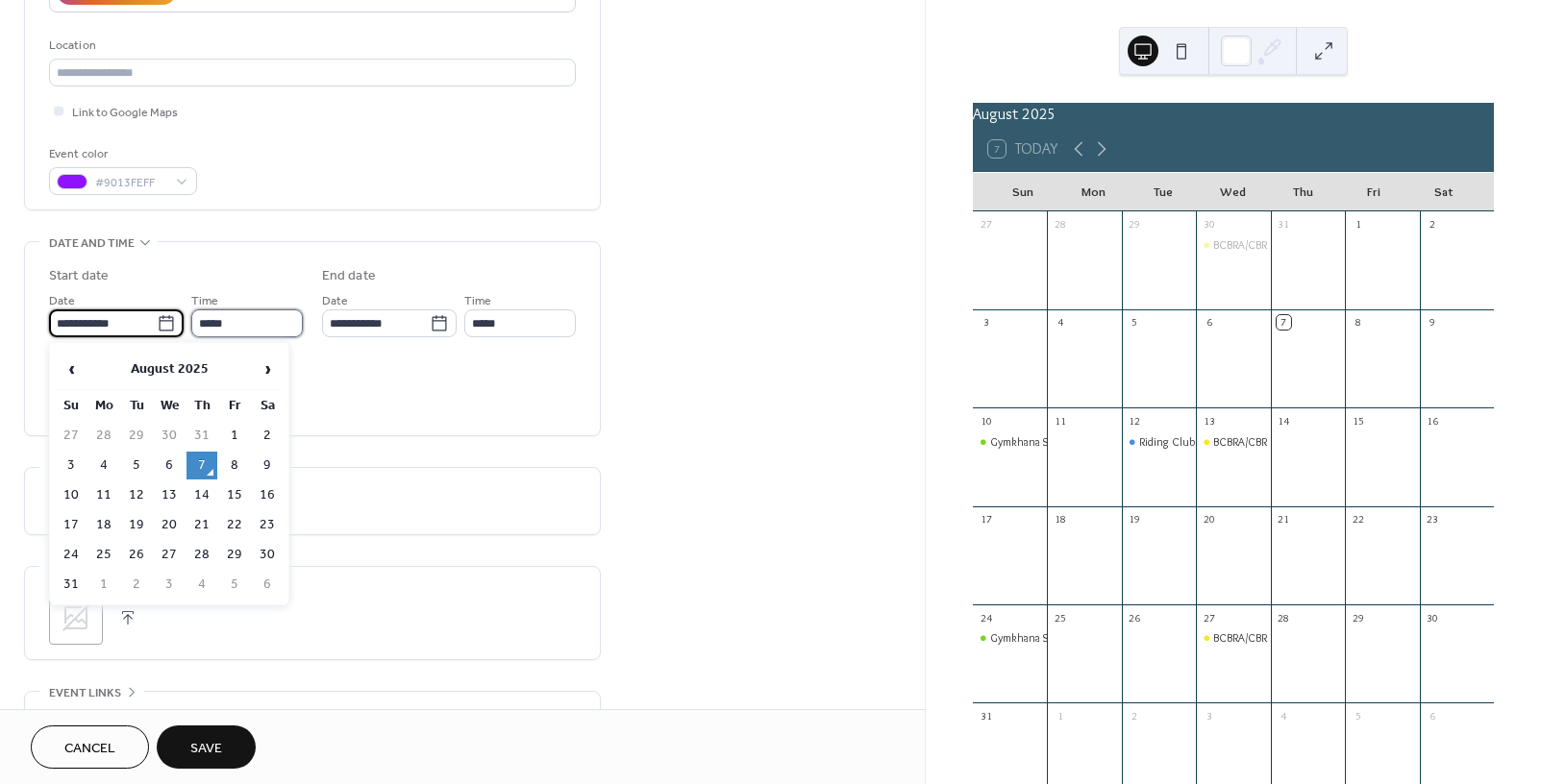 click on "*****" at bounding box center [247, 323] 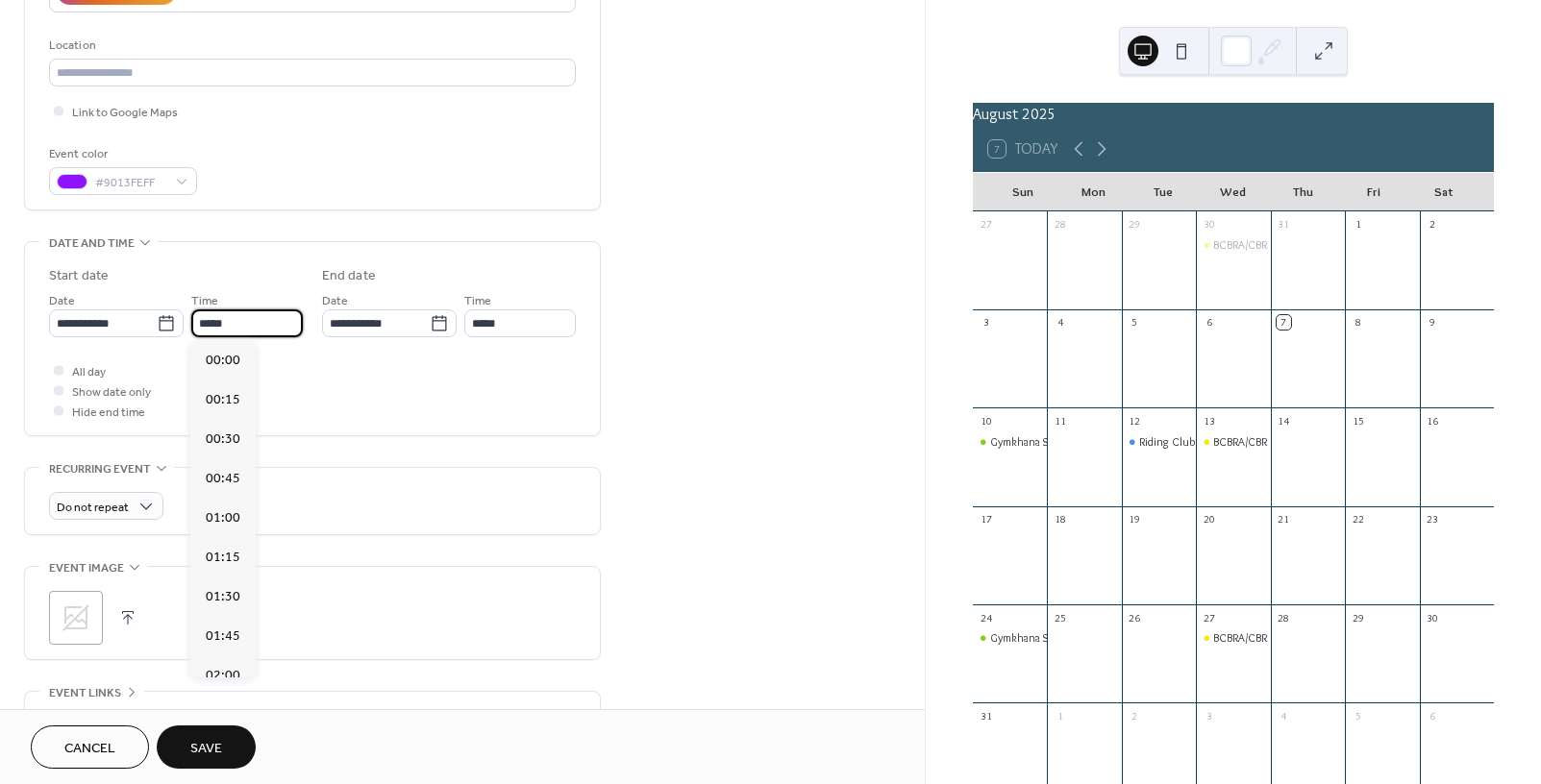 scroll, scrollTop: 1891, scrollLeft: 0, axis: vertical 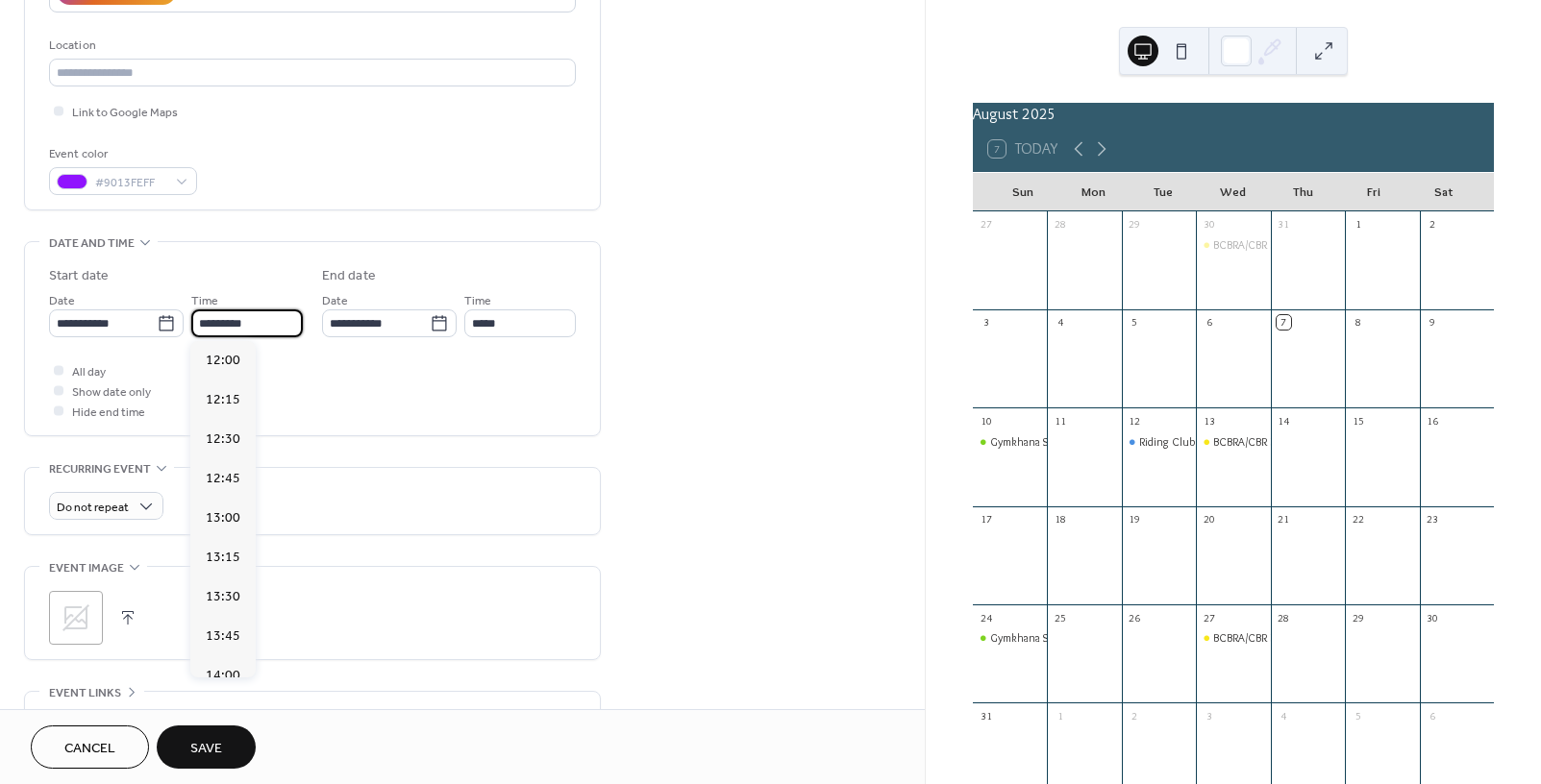 click on "*********" at bounding box center (247, 323) 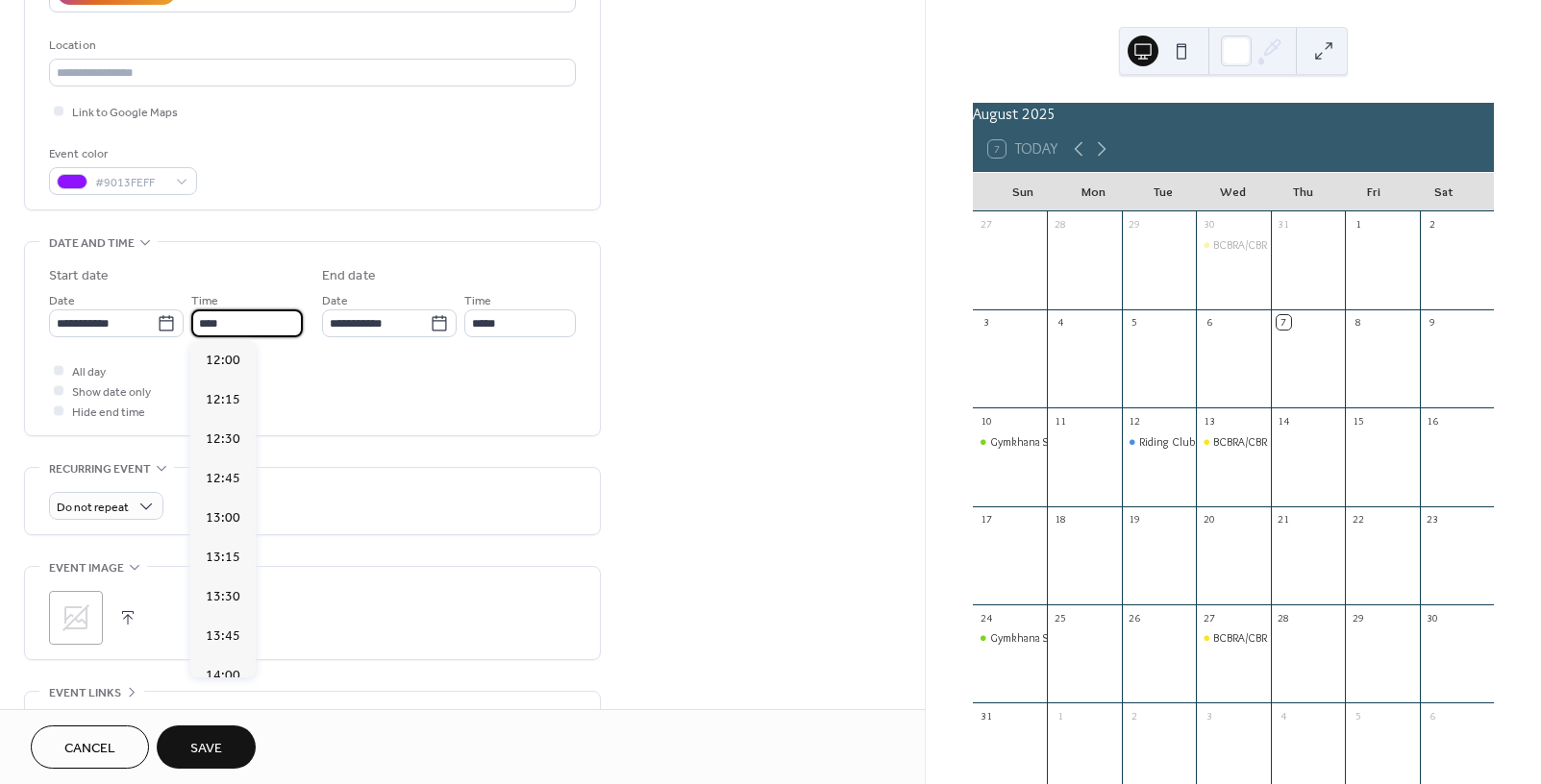 click on "****" at bounding box center [247, 323] 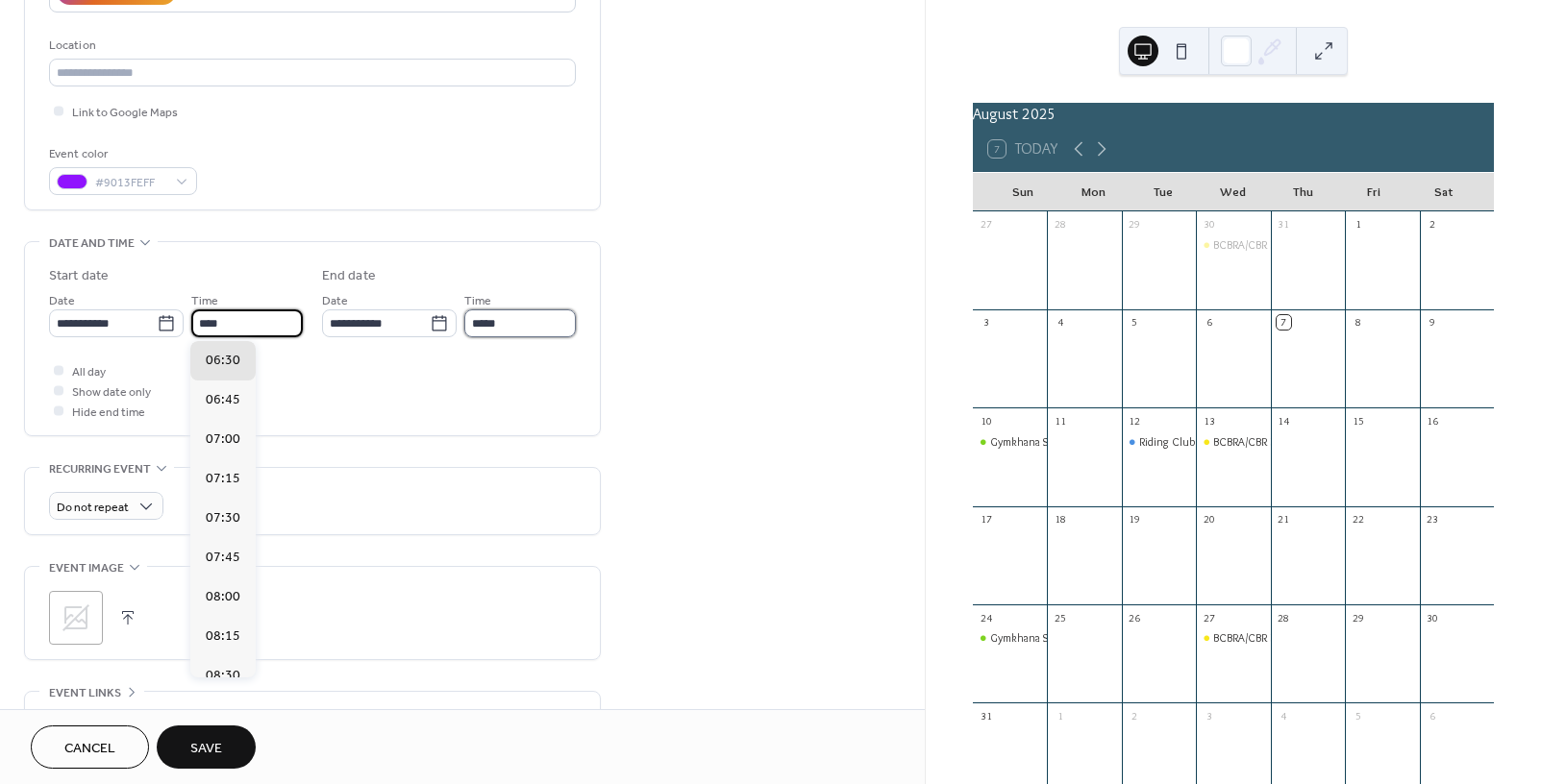 type on "*****" 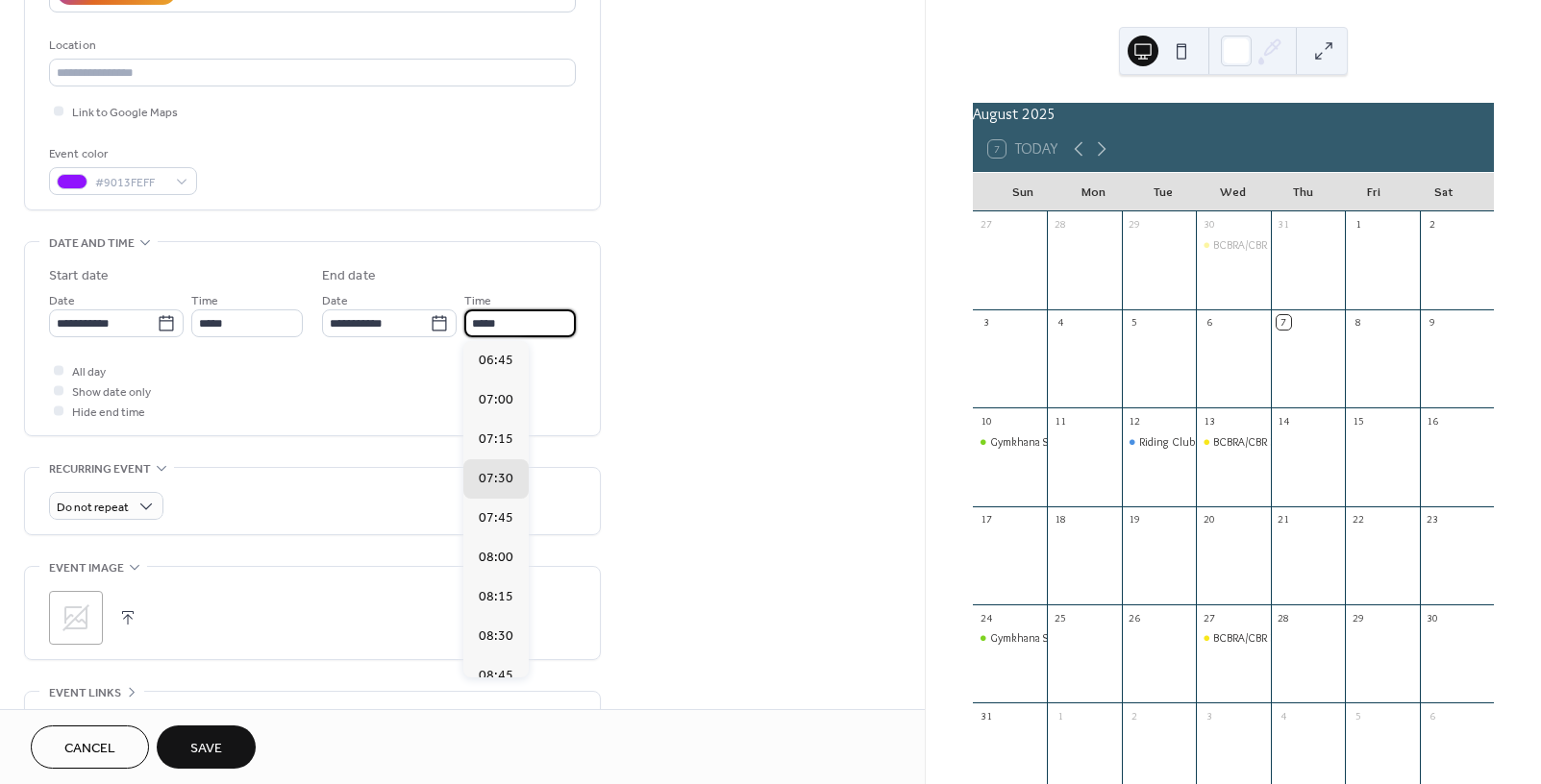 click on "*****" at bounding box center [520, 323] 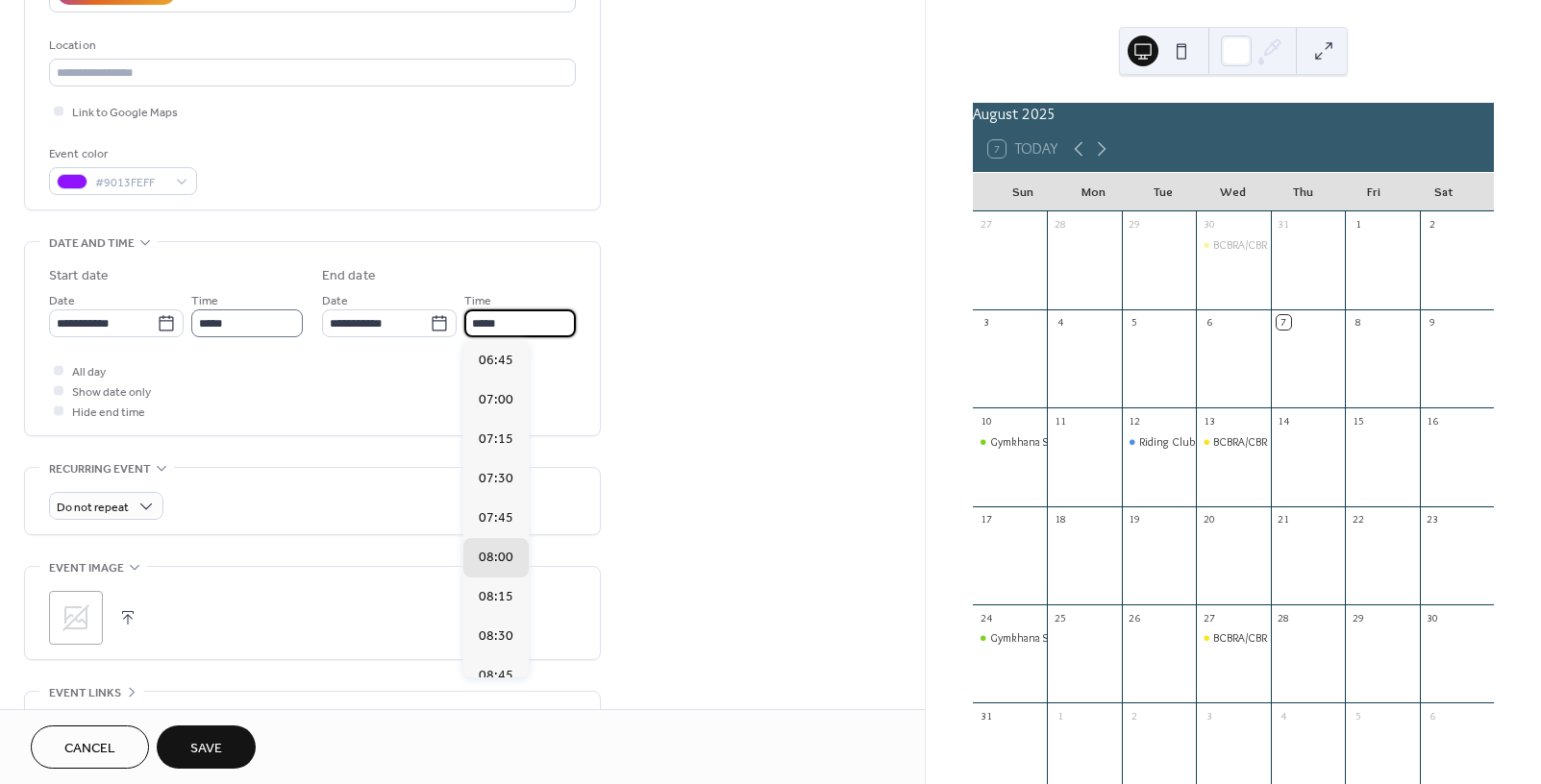 type on "*****" 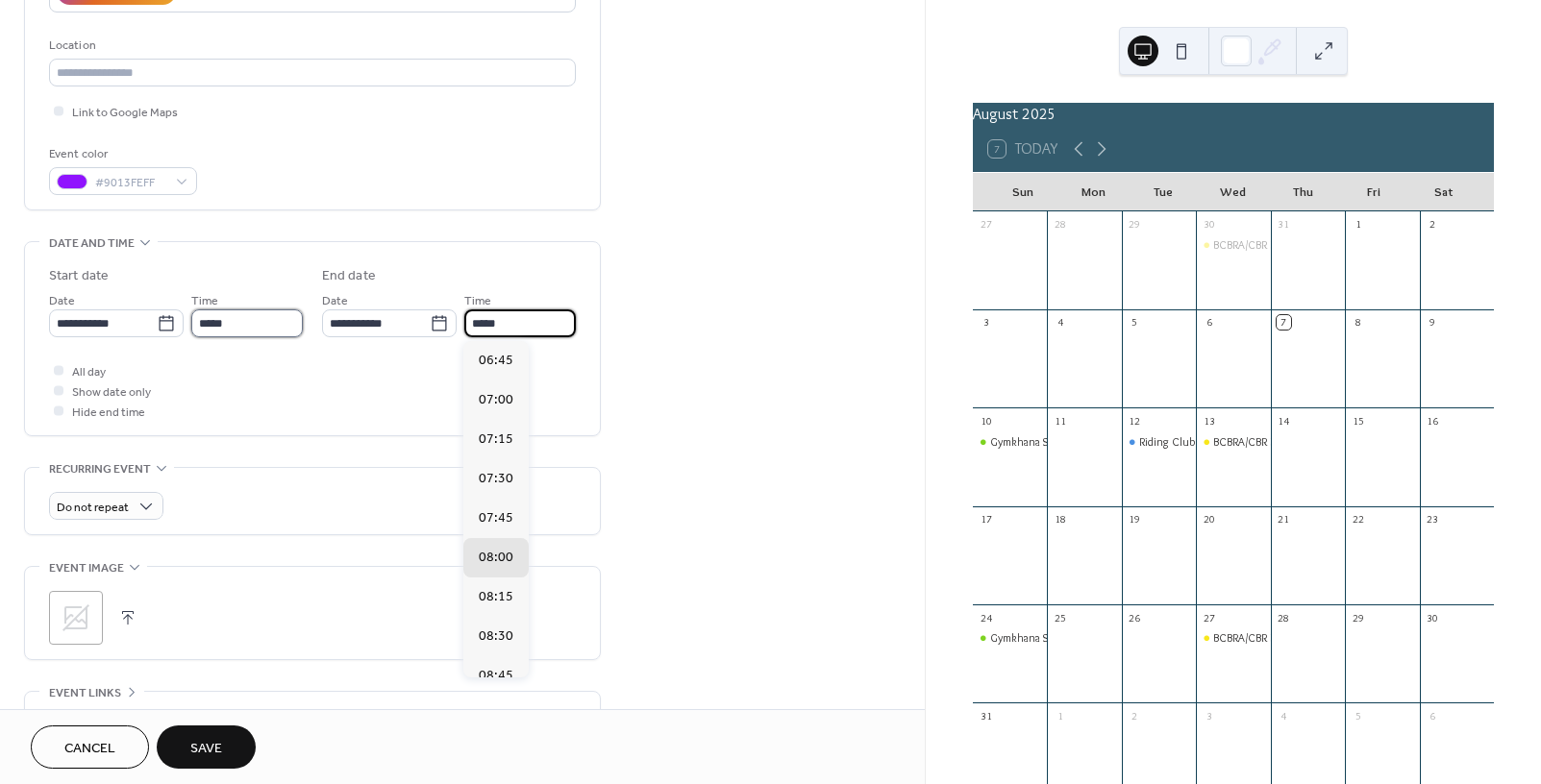 click on "*****" at bounding box center (247, 323) 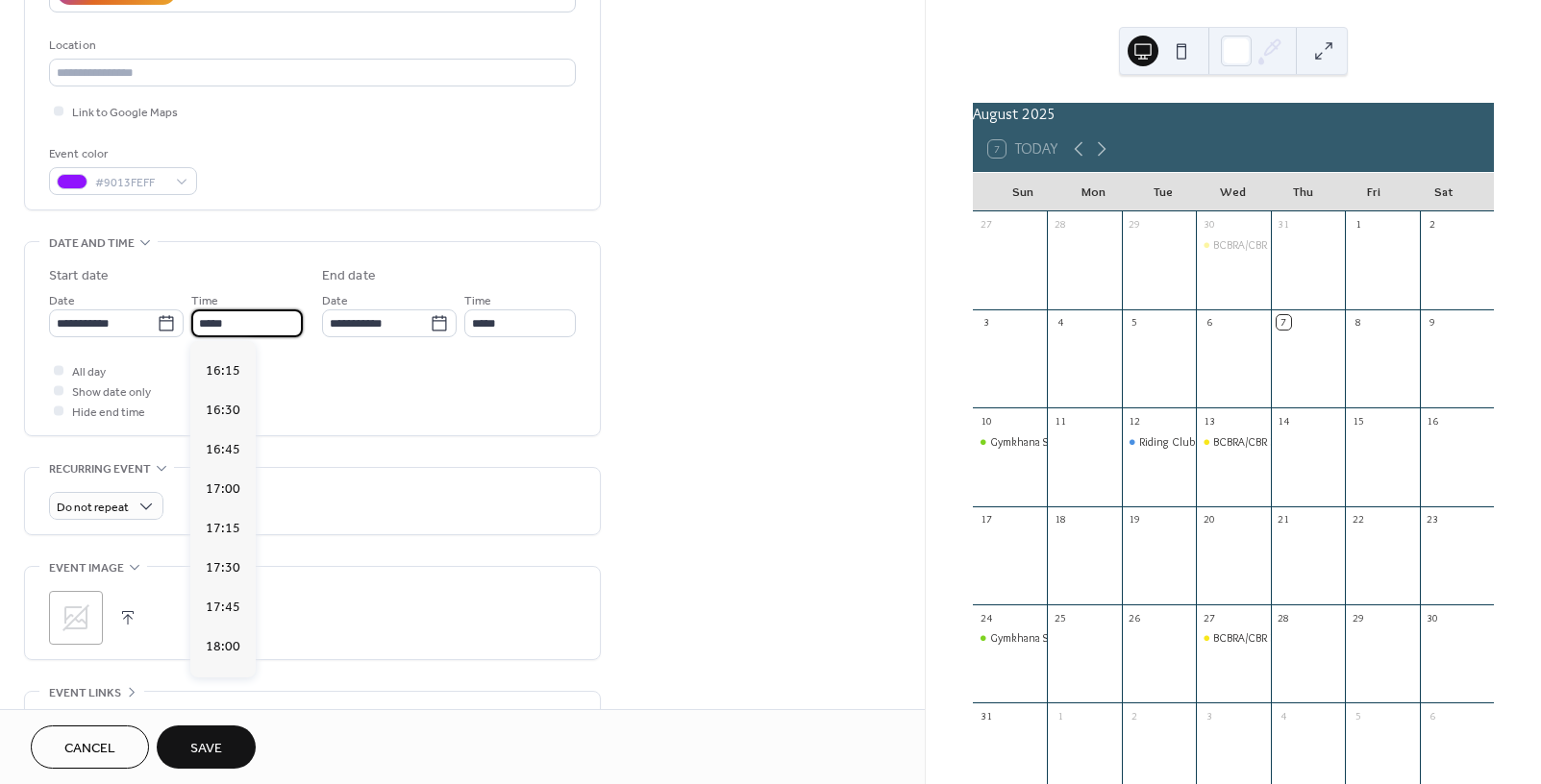 scroll, scrollTop: 2658, scrollLeft: 0, axis: vertical 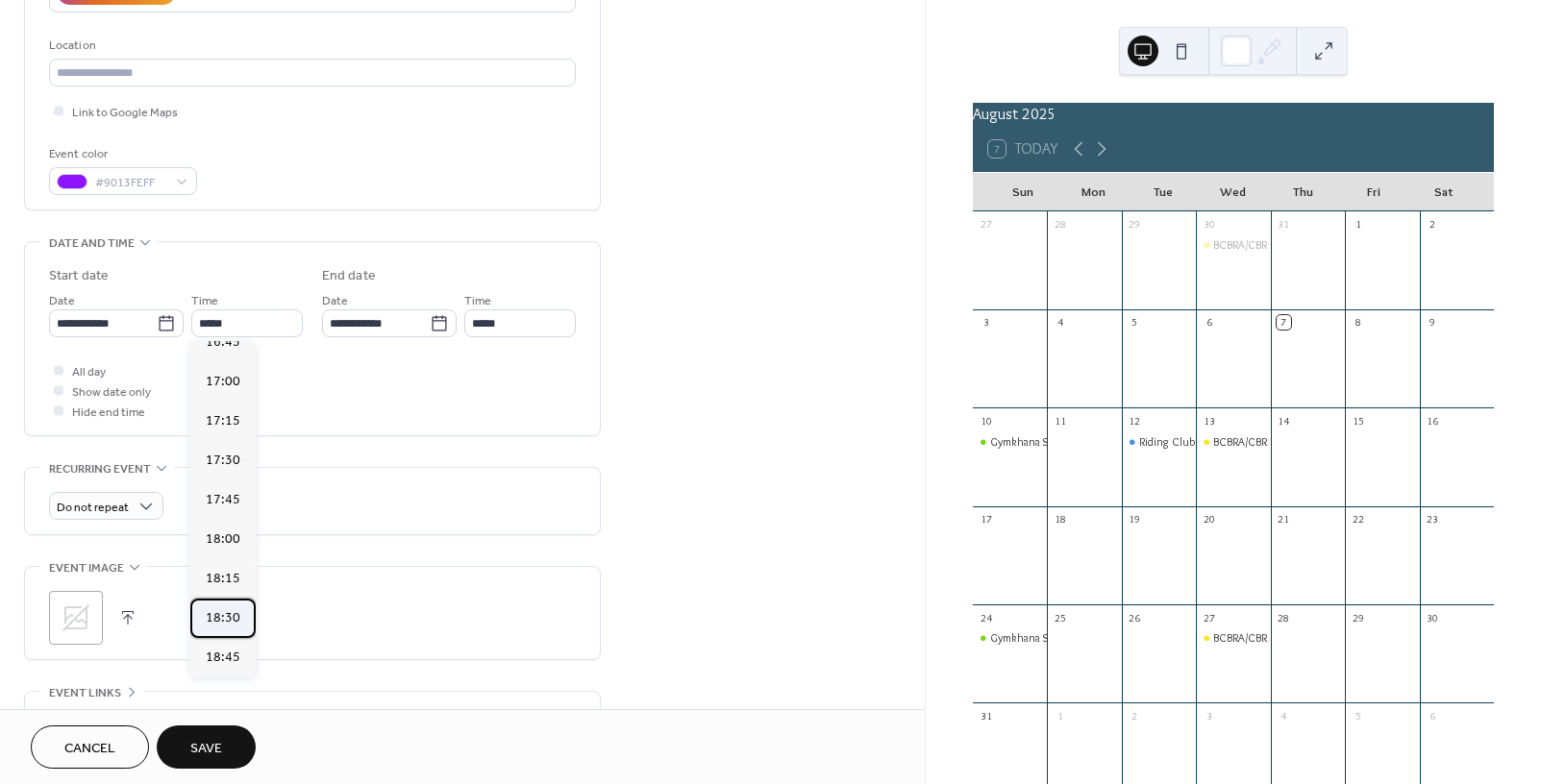 click on "18:30" at bounding box center [223, 618] 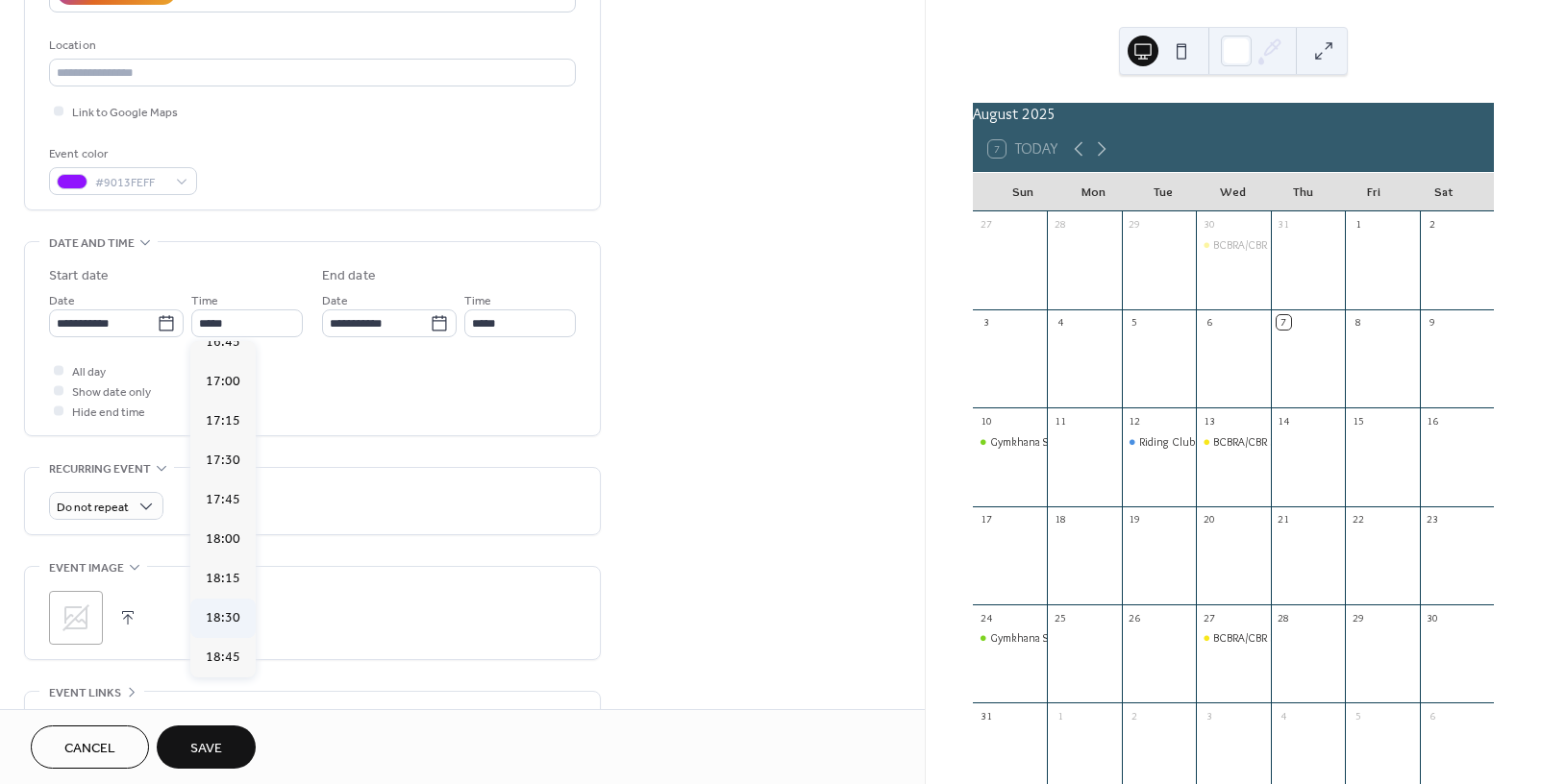 type on "*****" 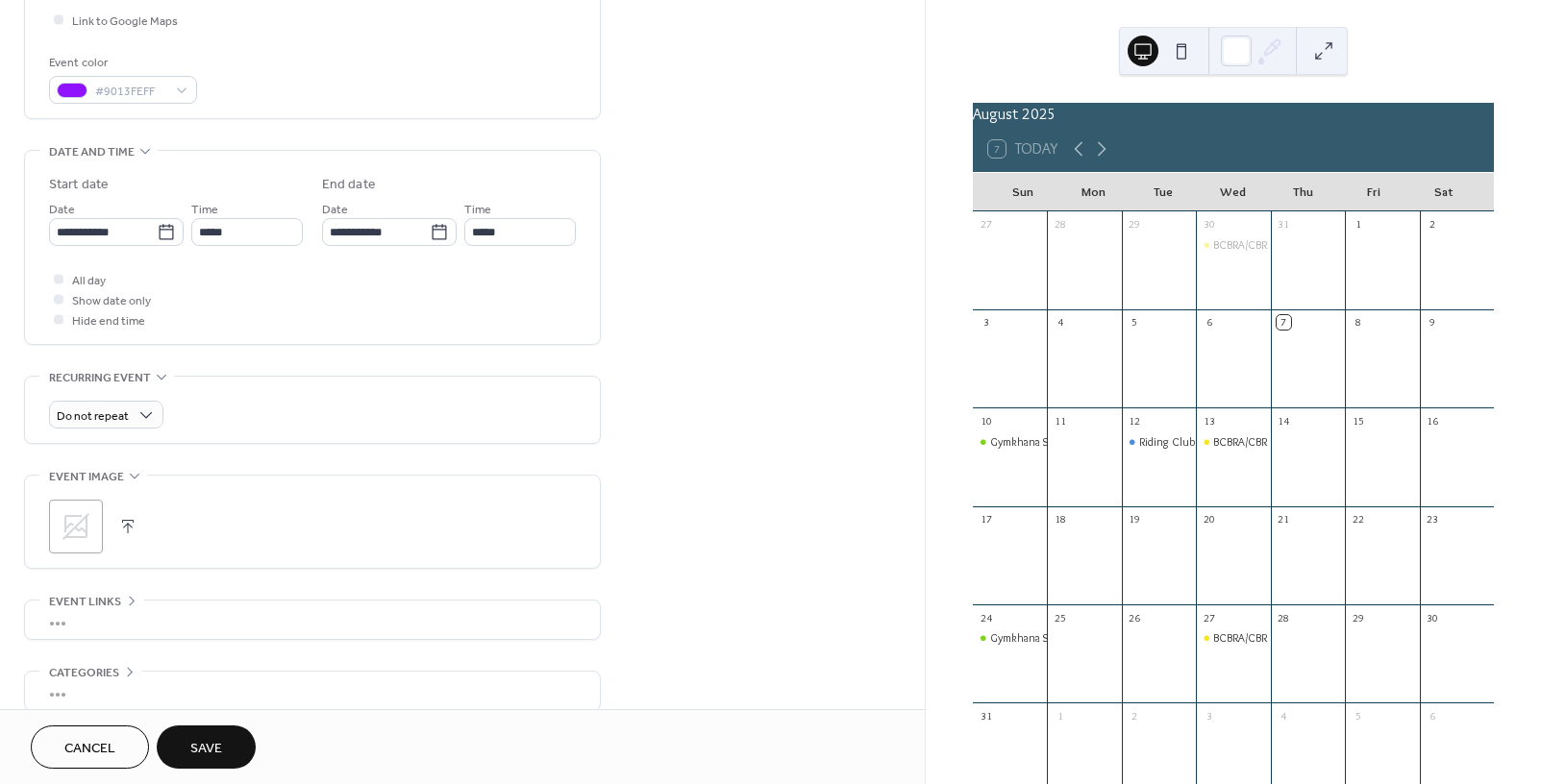 scroll, scrollTop: 480, scrollLeft: 0, axis: vertical 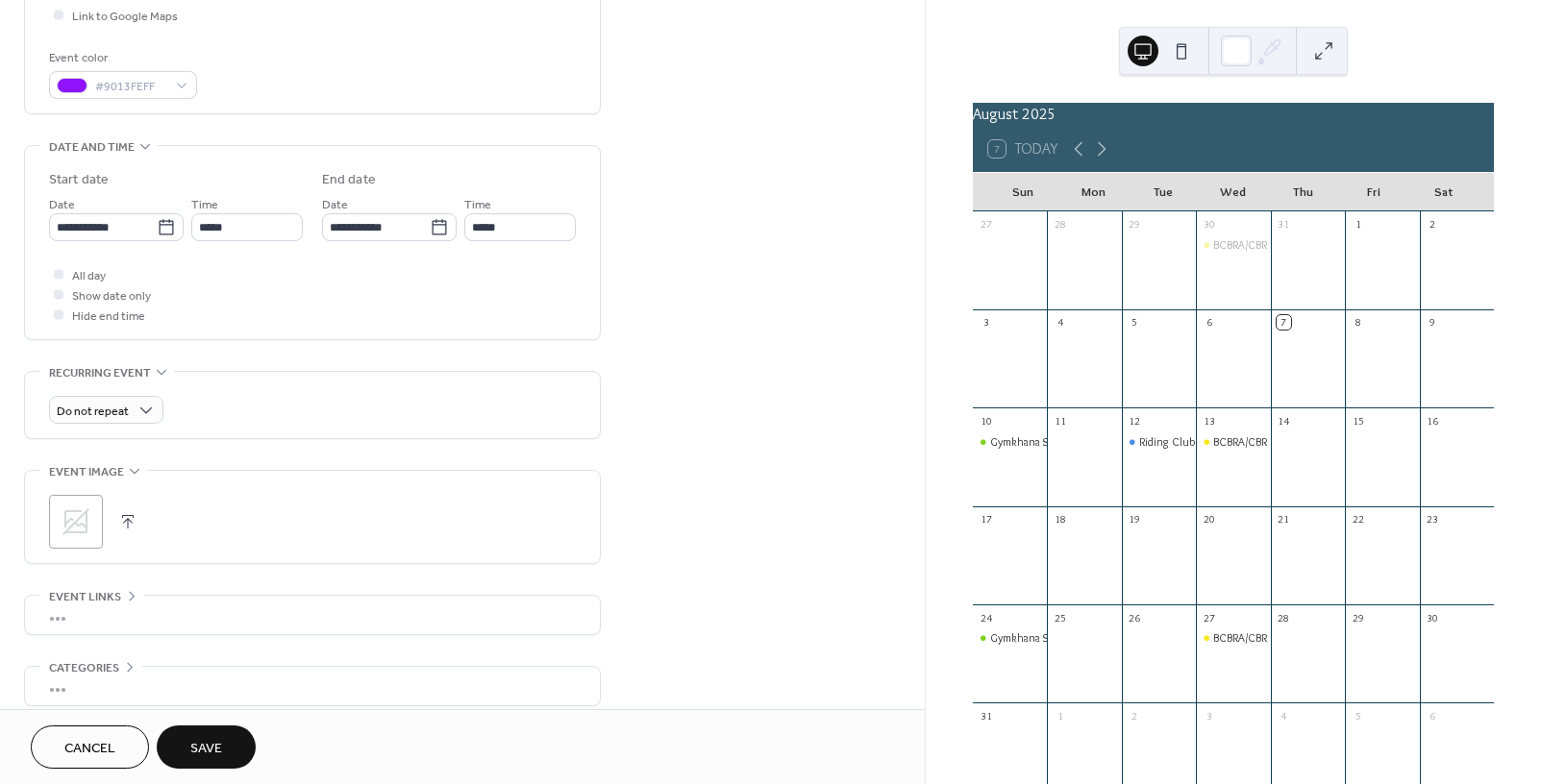 click on "Save" at bounding box center (206, 748) 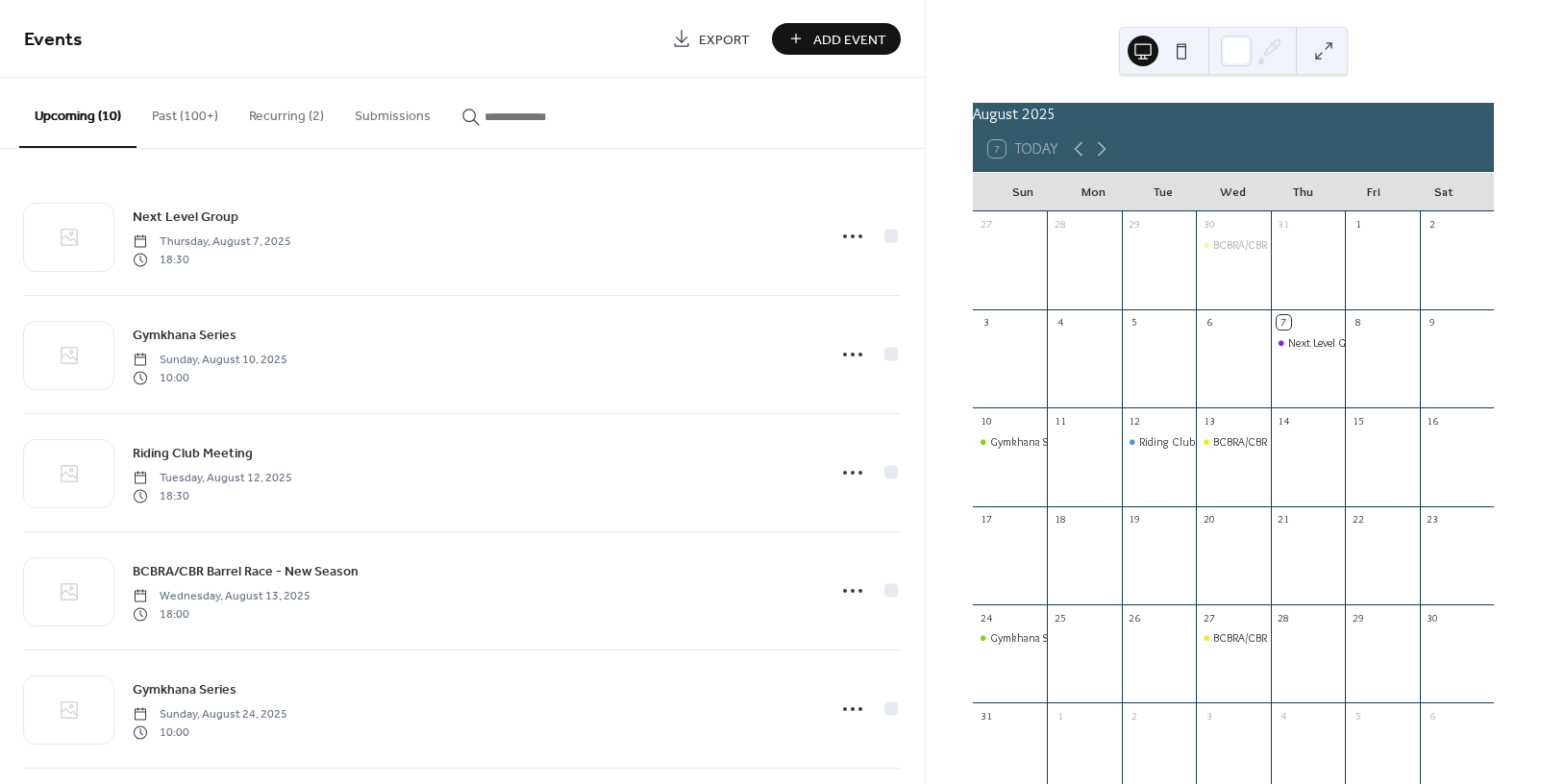 click on "Add Event" at bounding box center [850, 39] 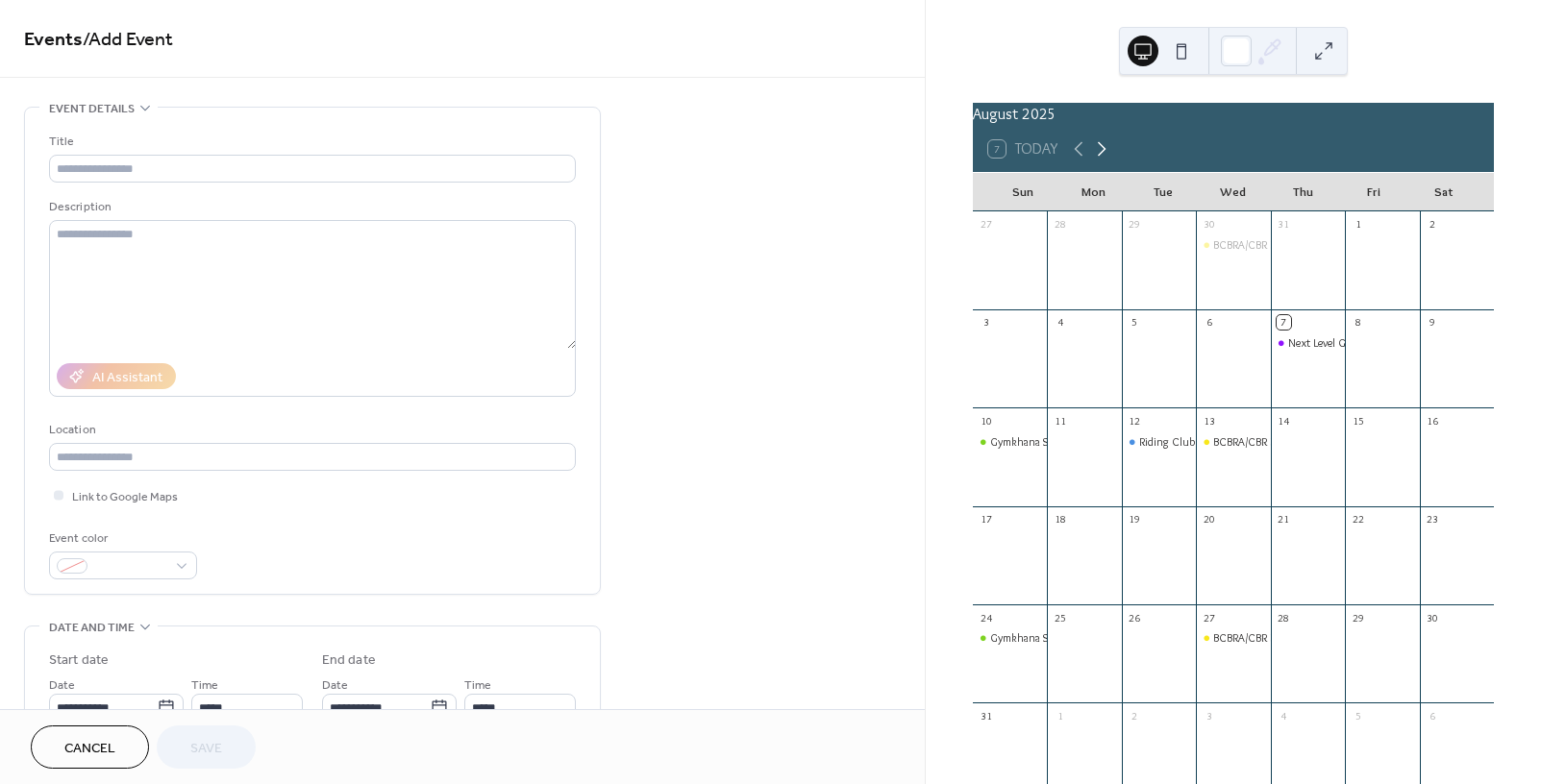 click 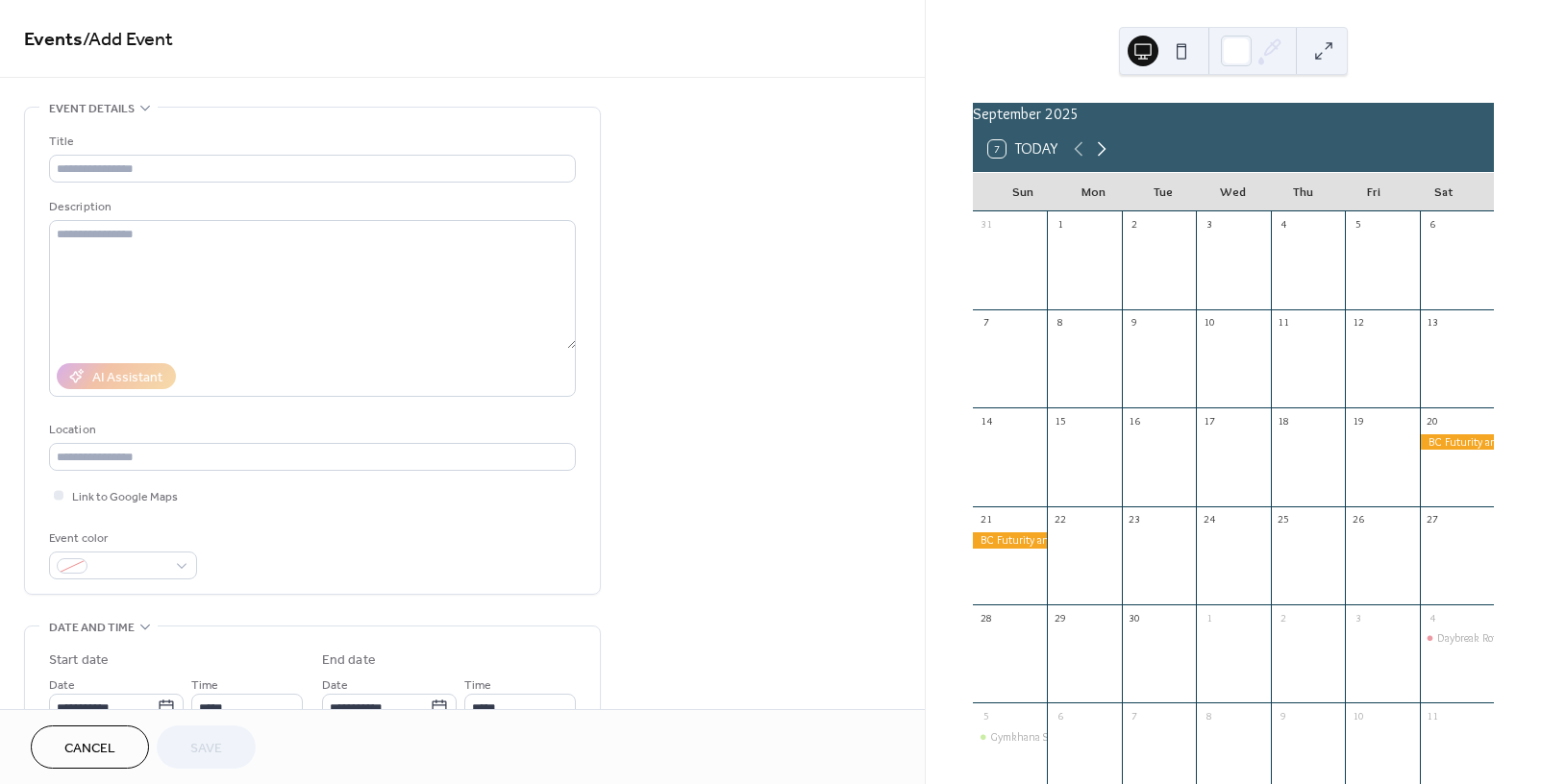 click 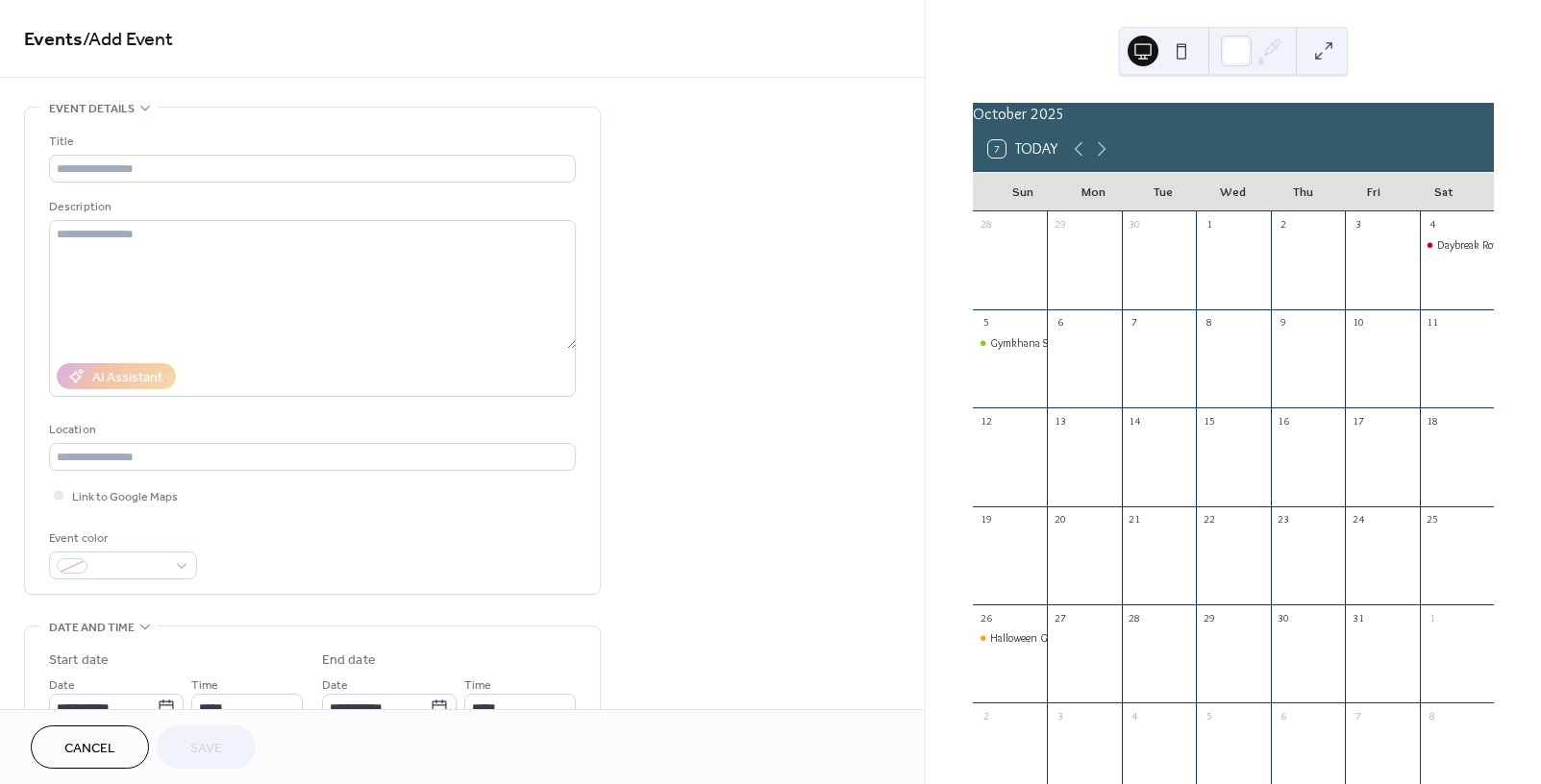 click at bounding box center (1456, 467) 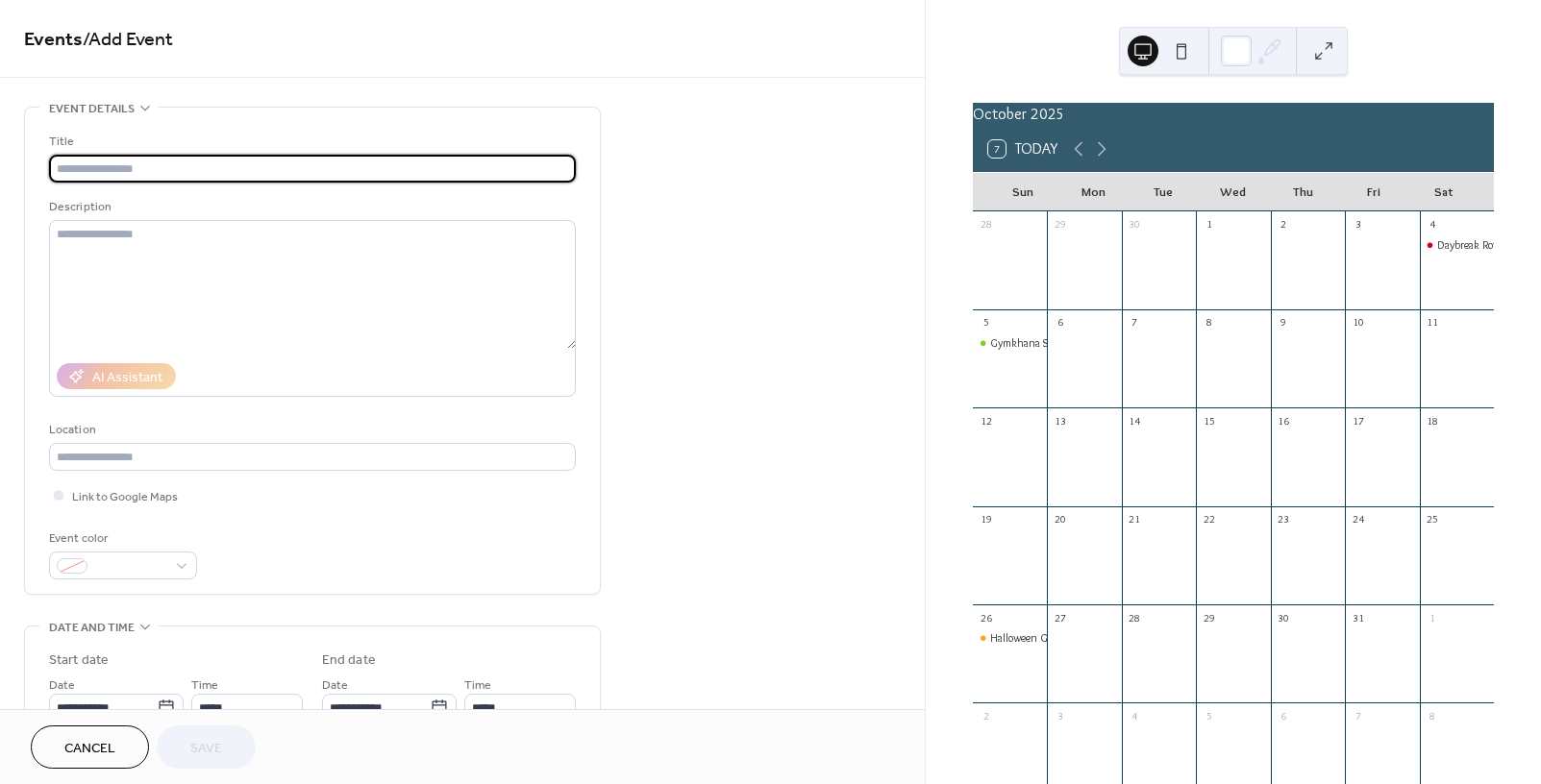 click at bounding box center (312, 168) 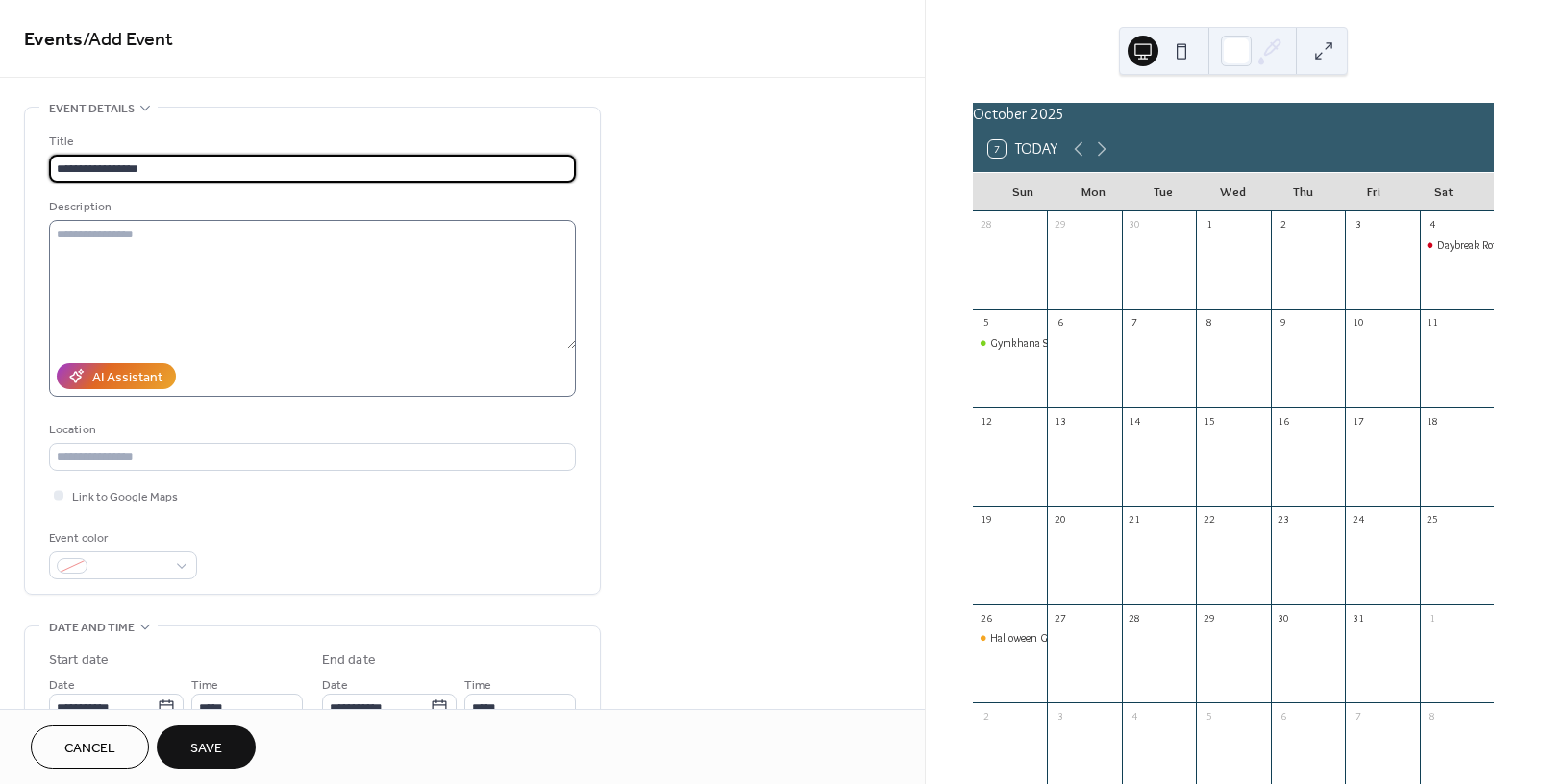 type on "**********" 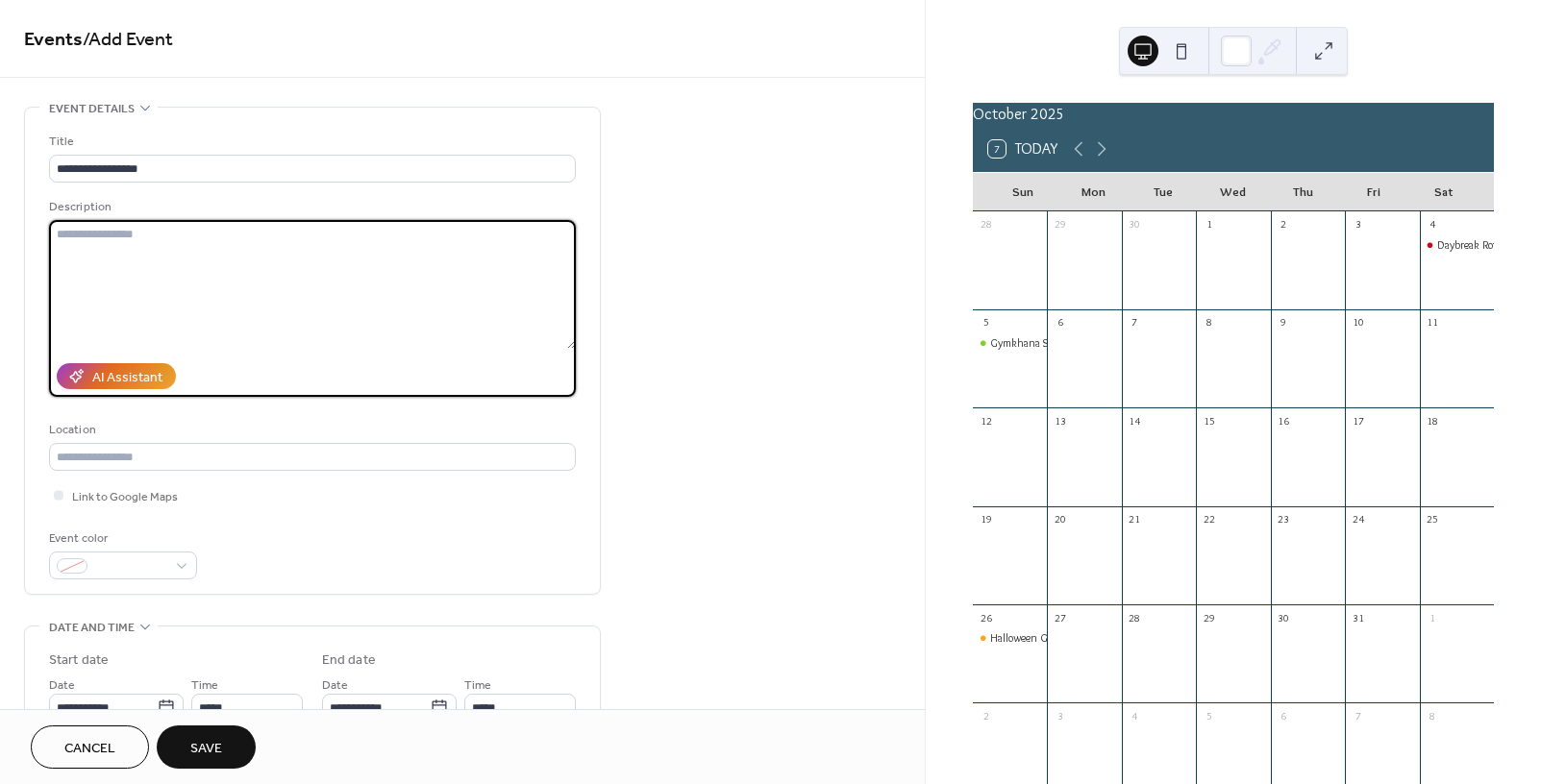 click at bounding box center (312, 284) 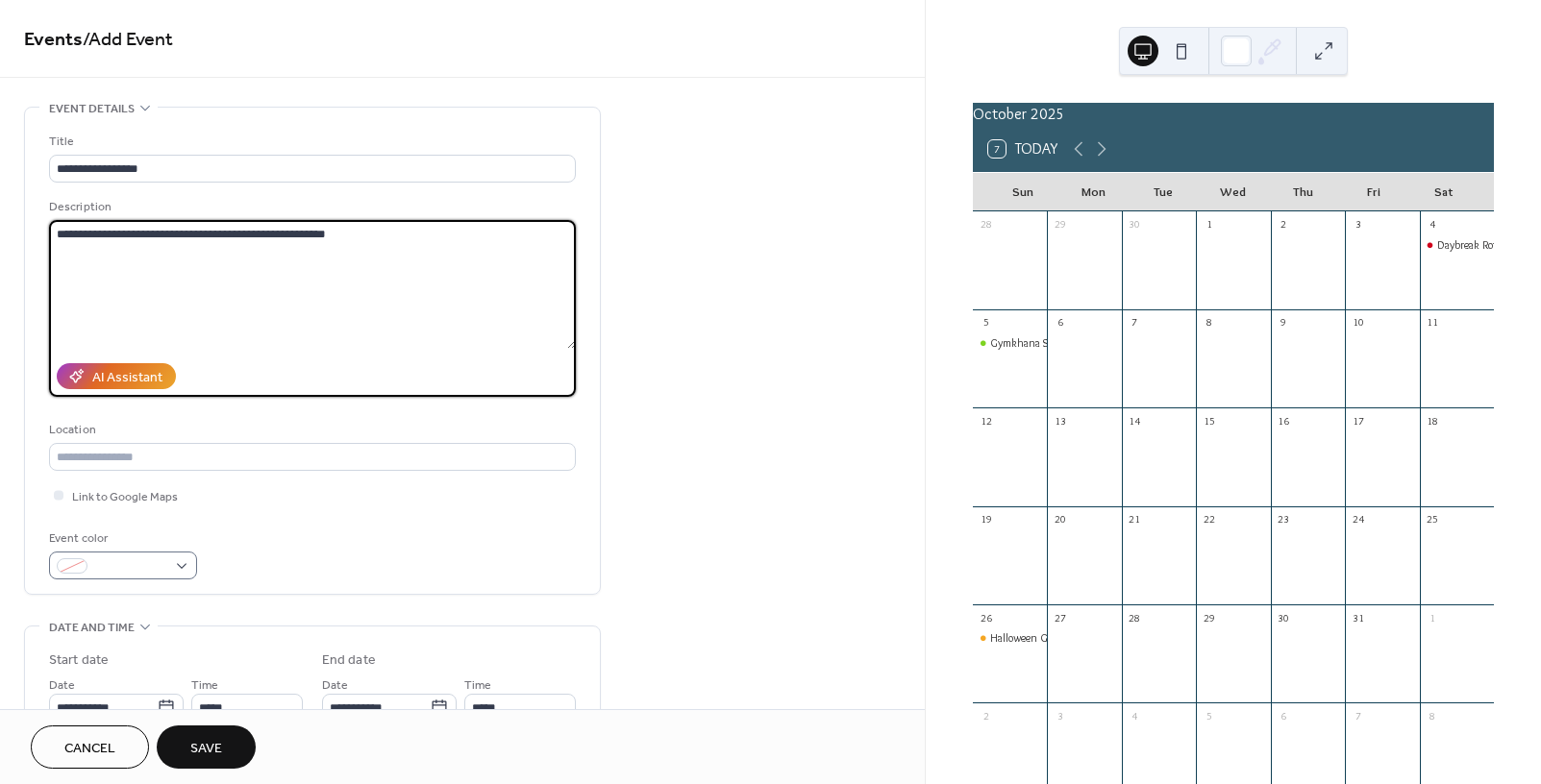 type on "**********" 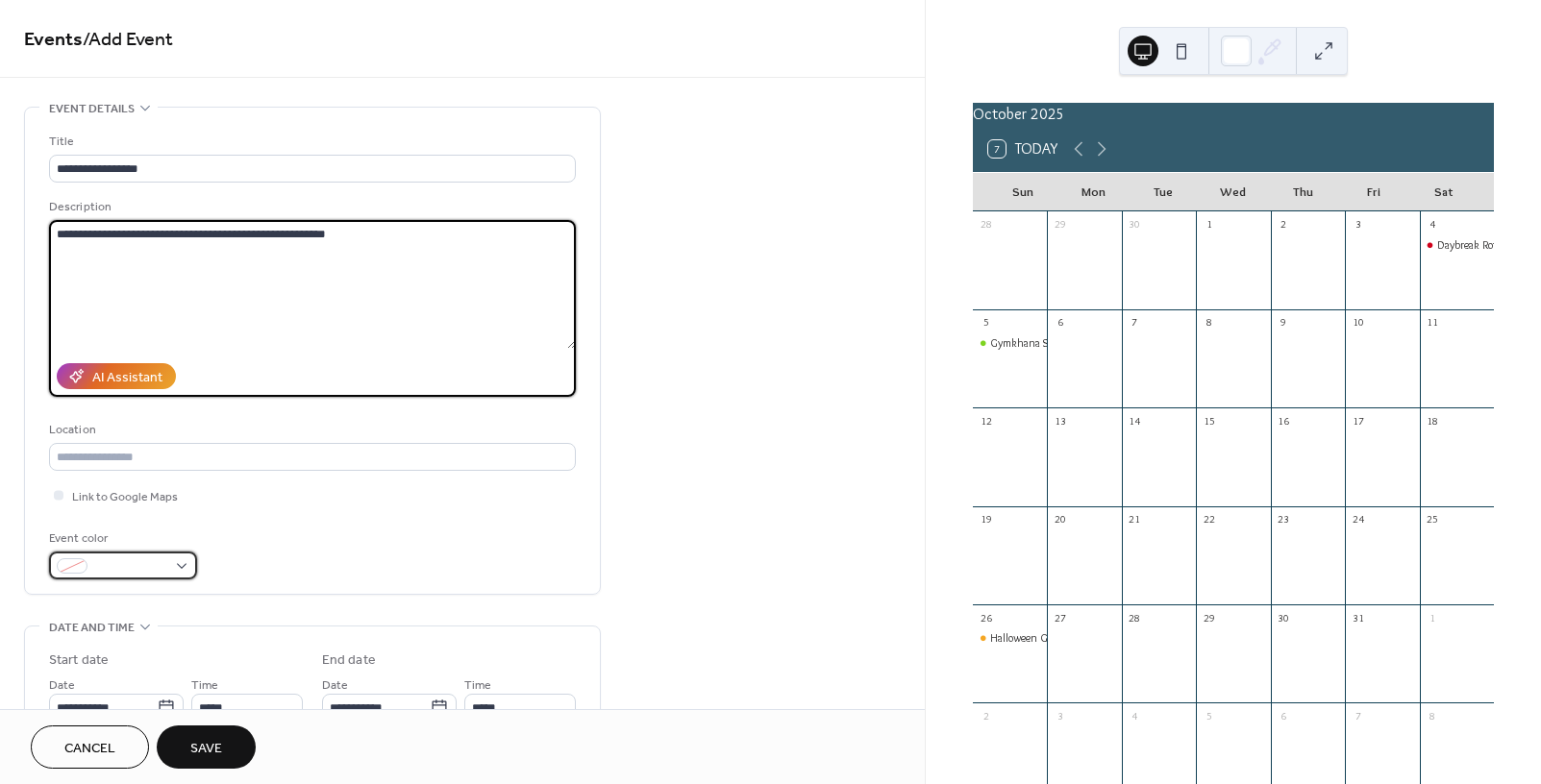 click at bounding box center [123, 565] 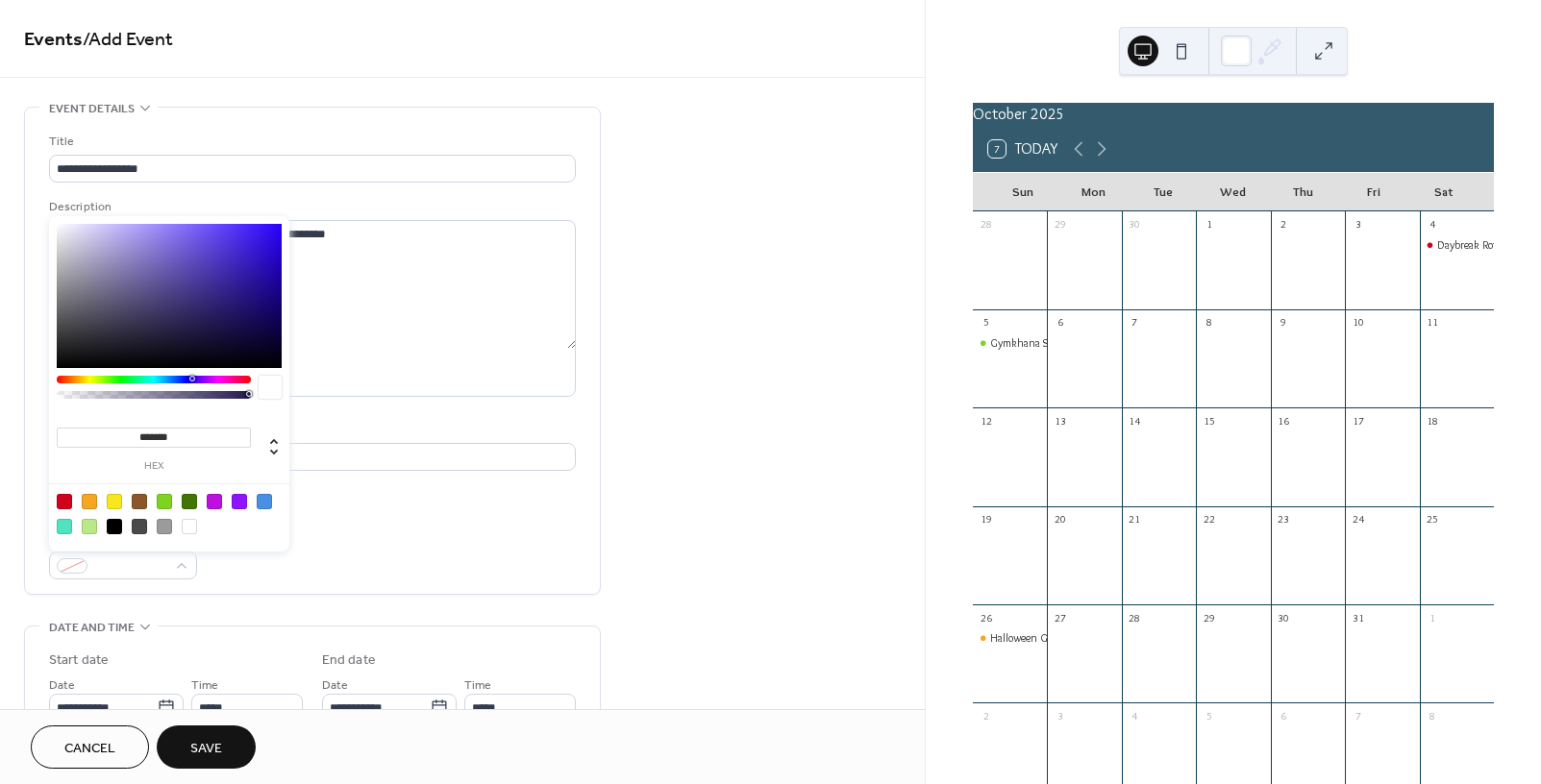 click at bounding box center [114, 502] 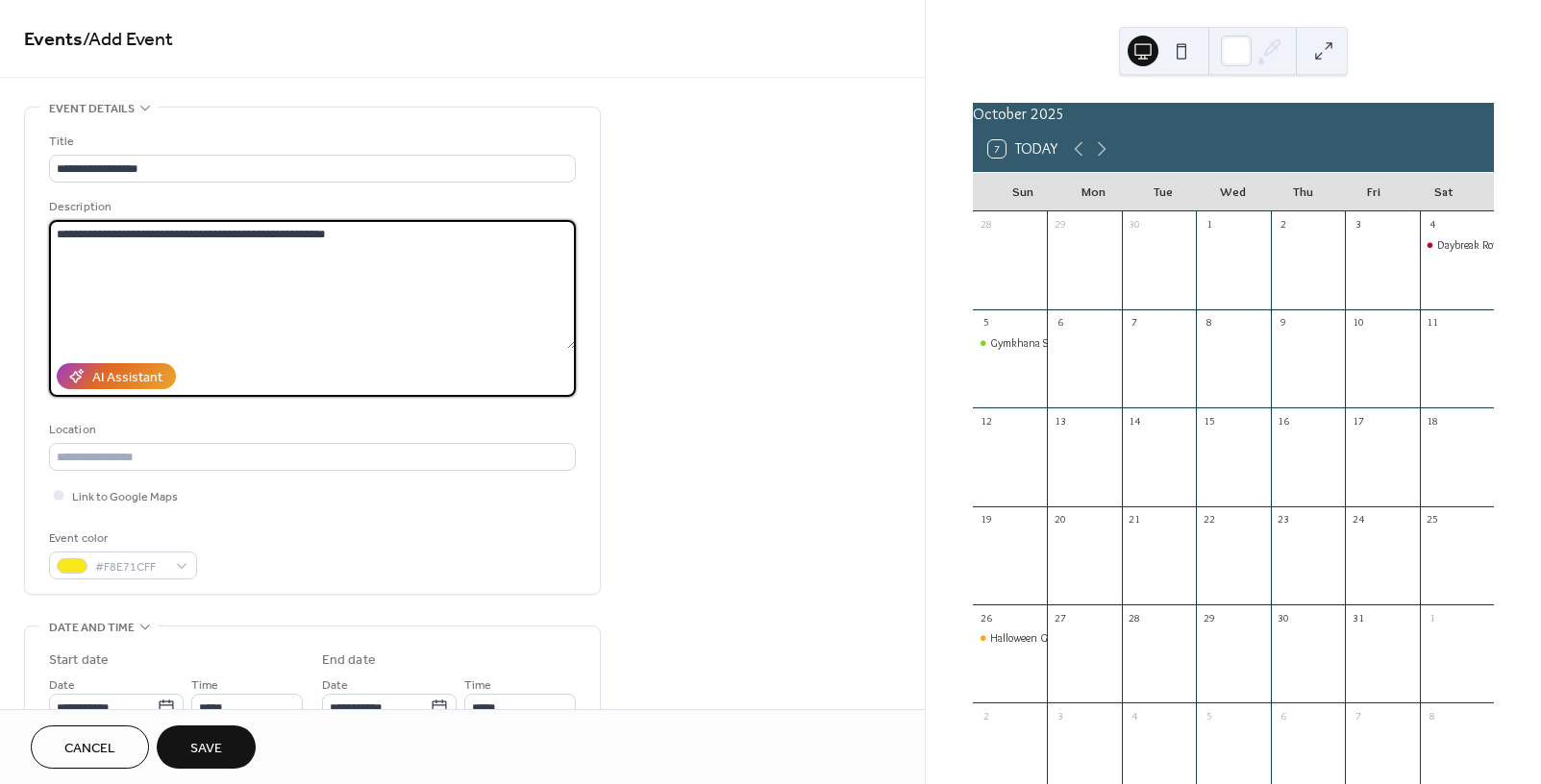 click on "**********" at bounding box center (312, 284) 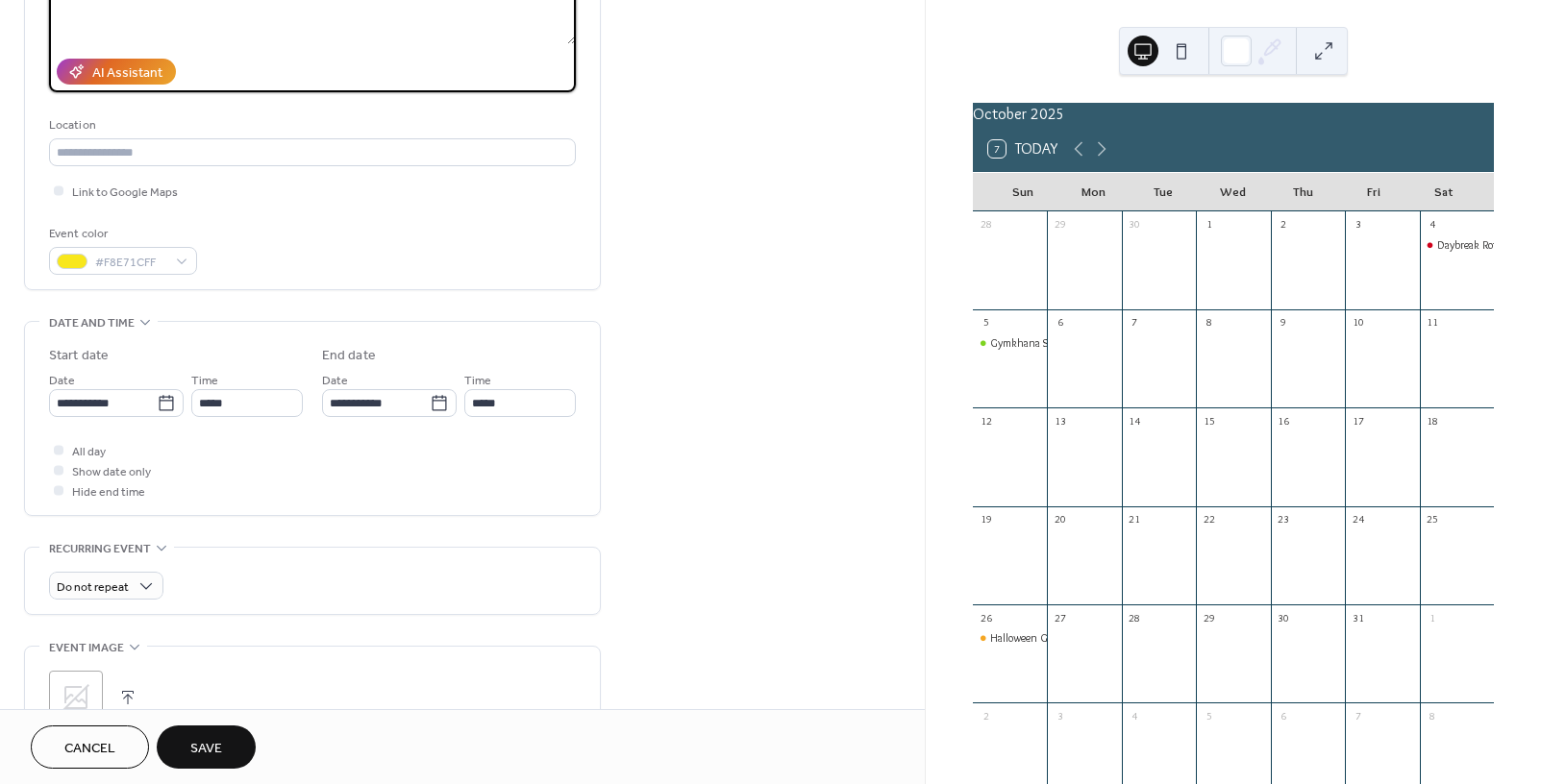 scroll, scrollTop: 480, scrollLeft: 0, axis: vertical 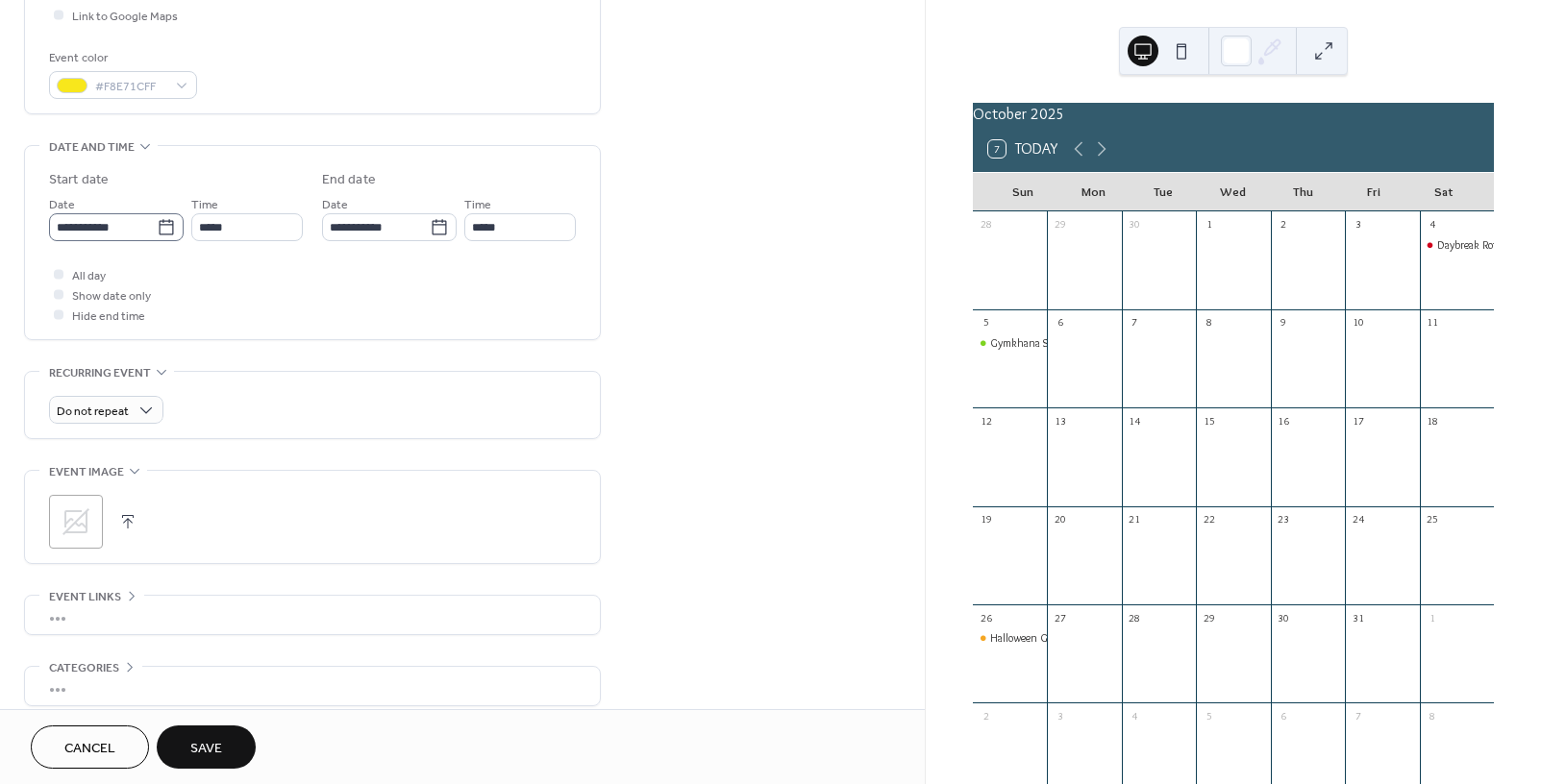 click 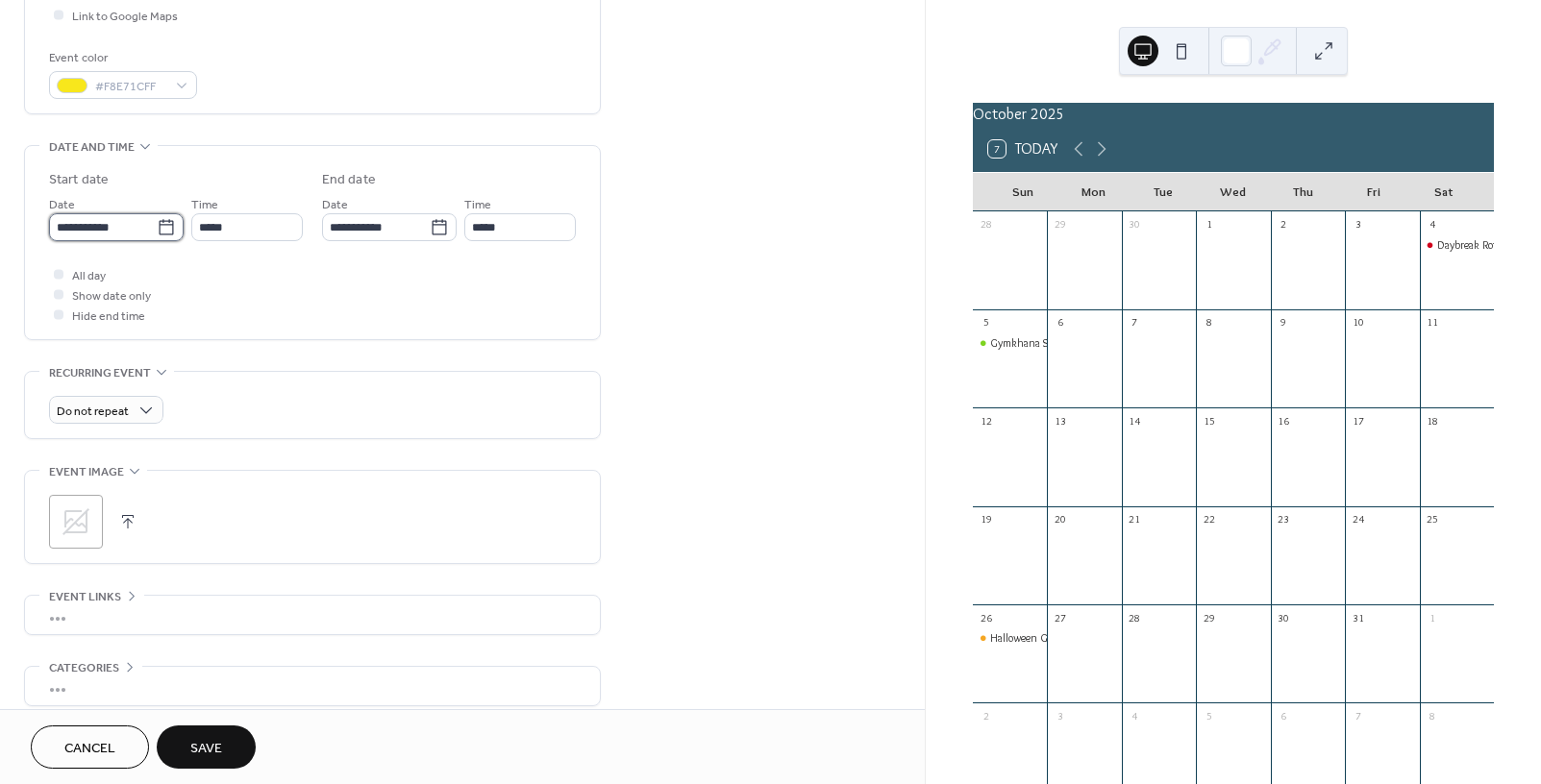 click on "**********" at bounding box center [103, 227] 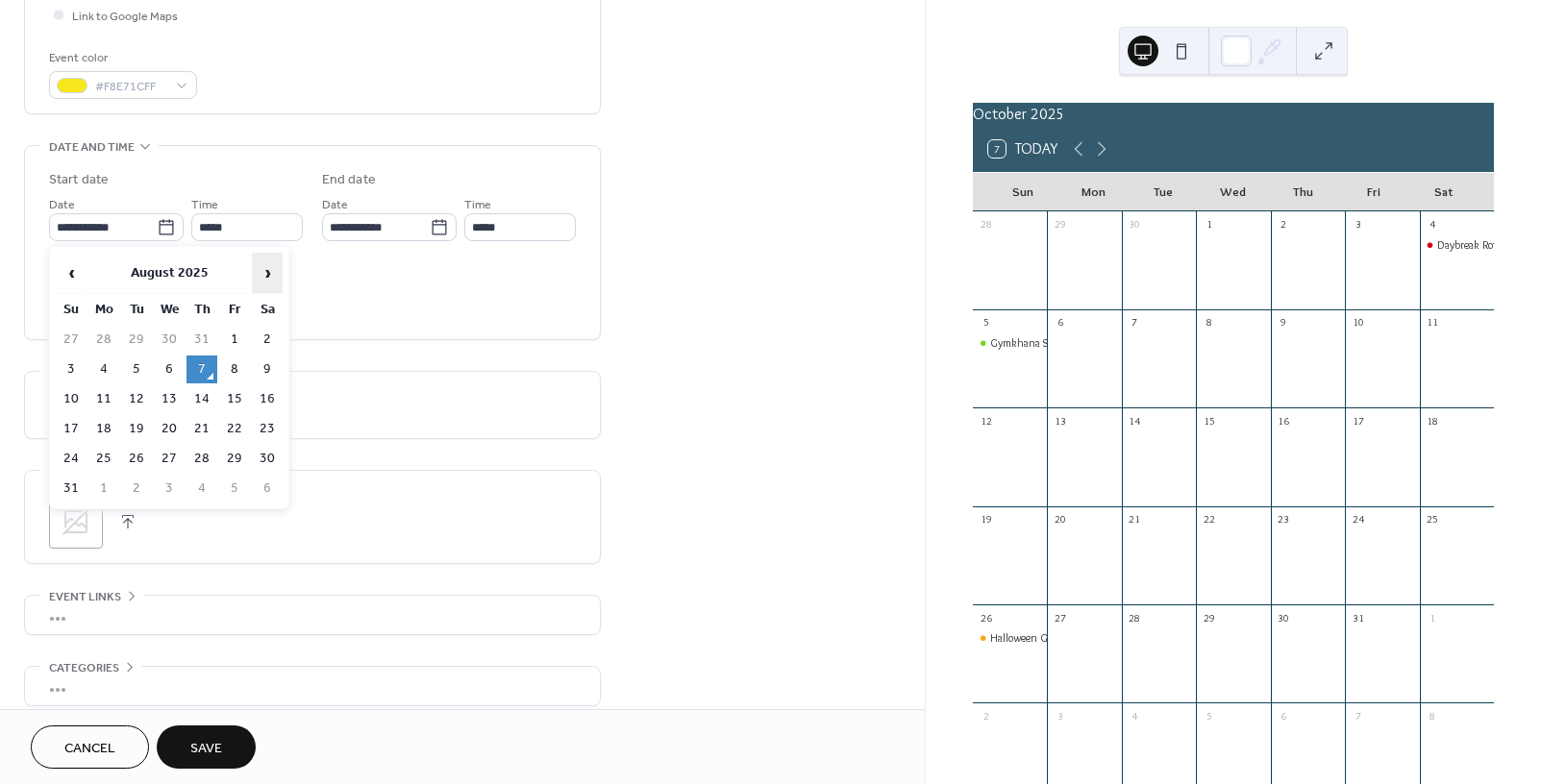 click on "›" at bounding box center (267, 273) 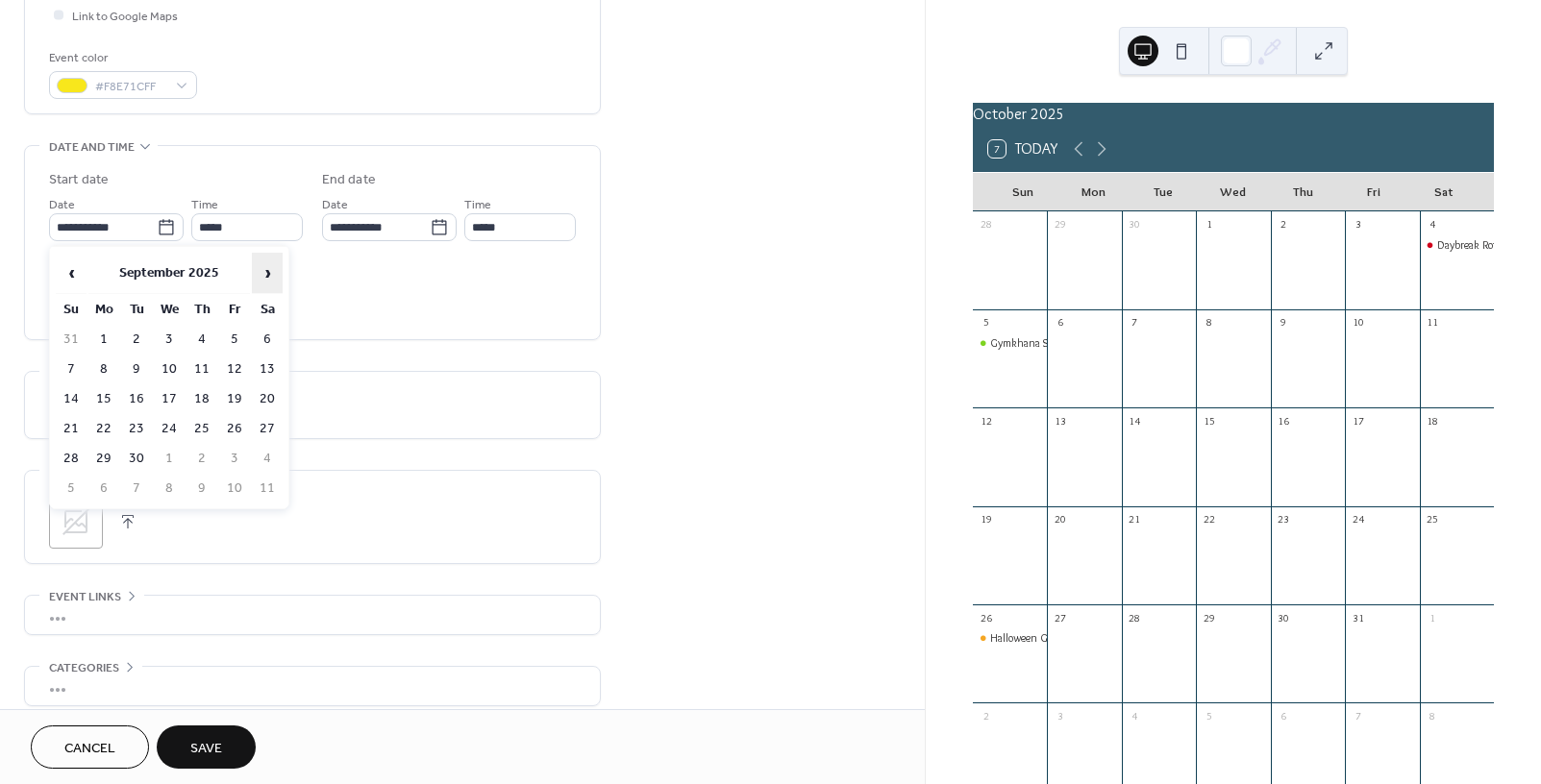 click on "›" at bounding box center (267, 273) 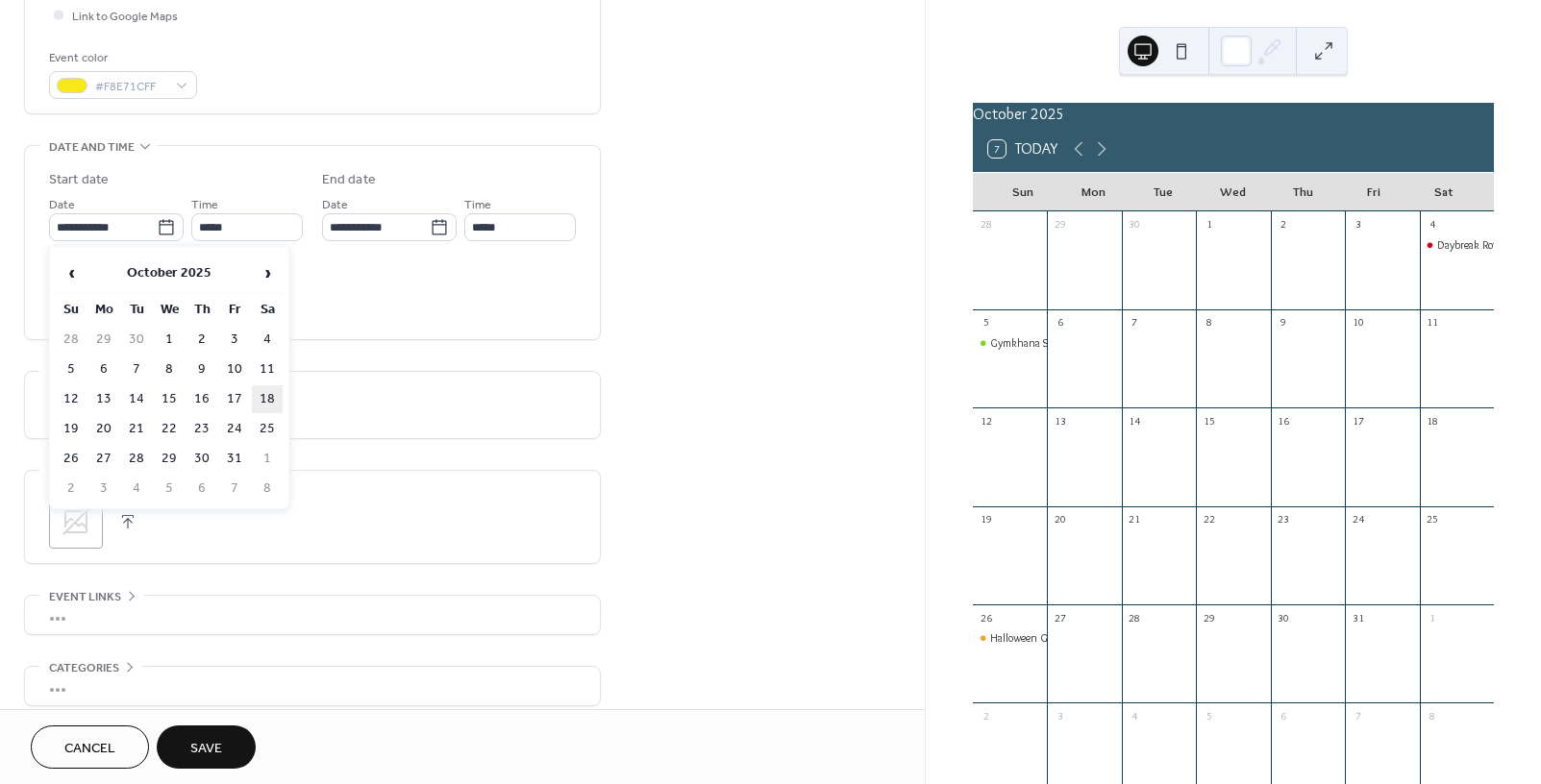 click on "18" at bounding box center (267, 399) 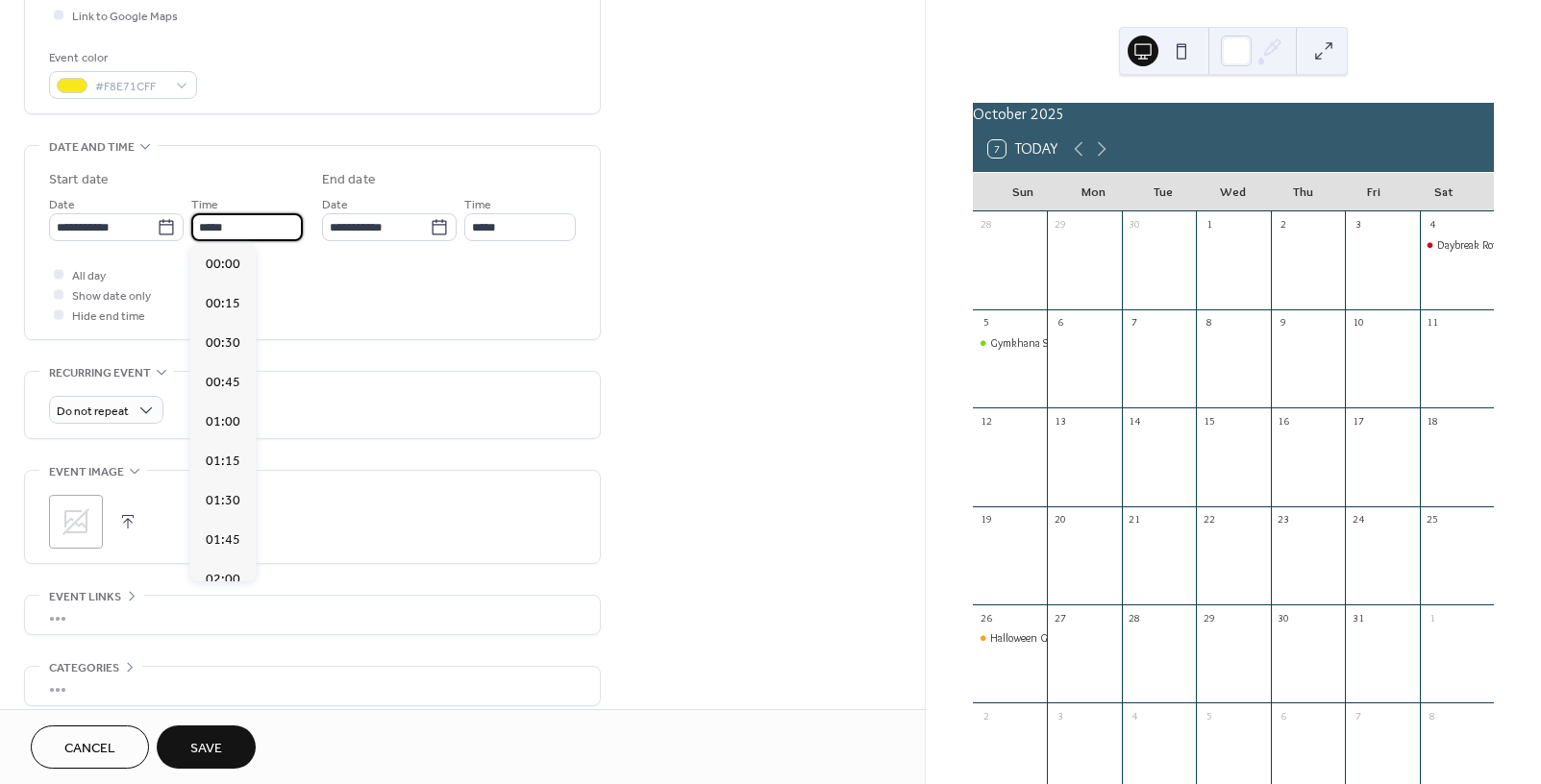 click on "*****" at bounding box center [247, 227] 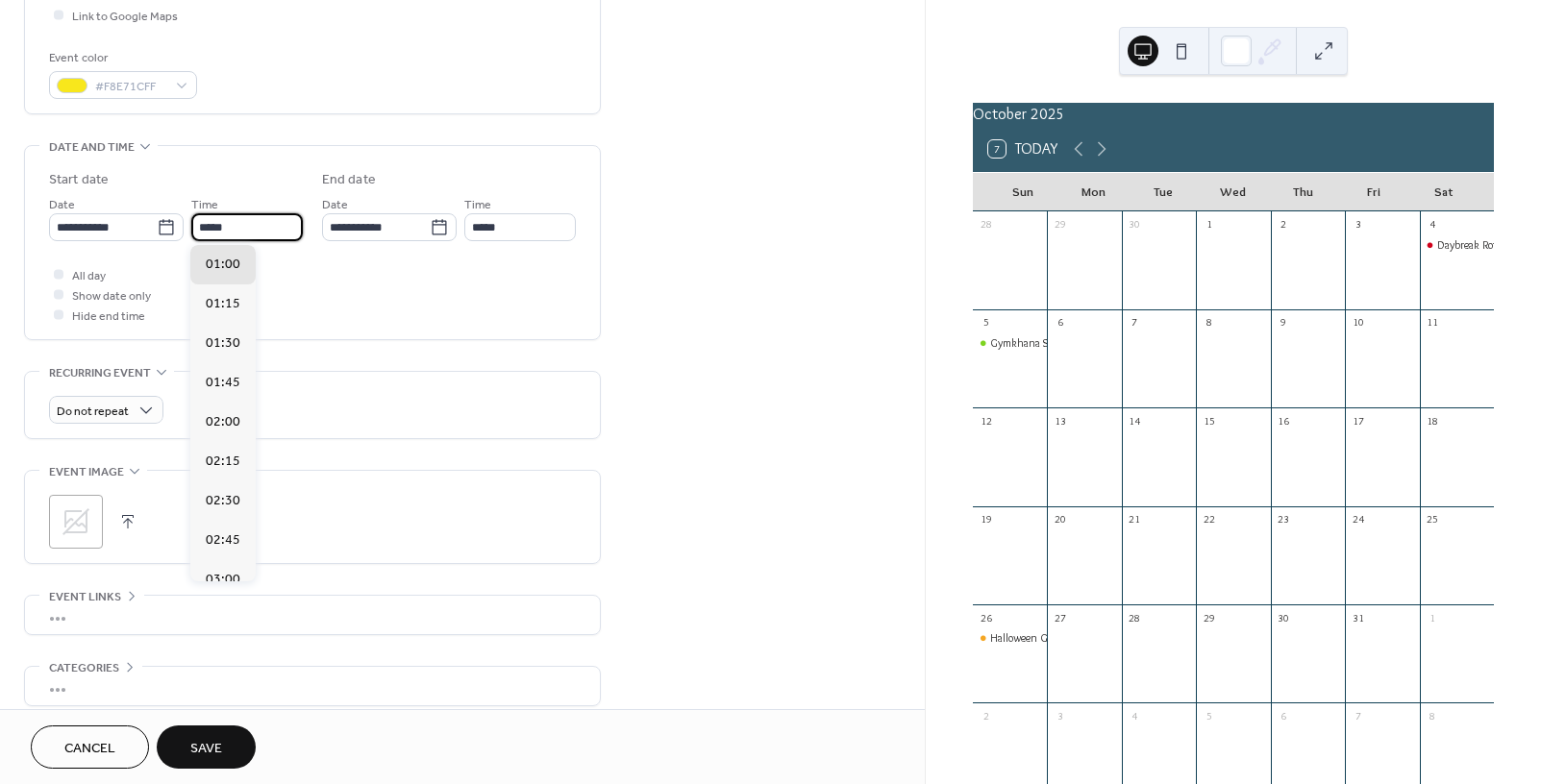 scroll, scrollTop: 2048, scrollLeft: 0, axis: vertical 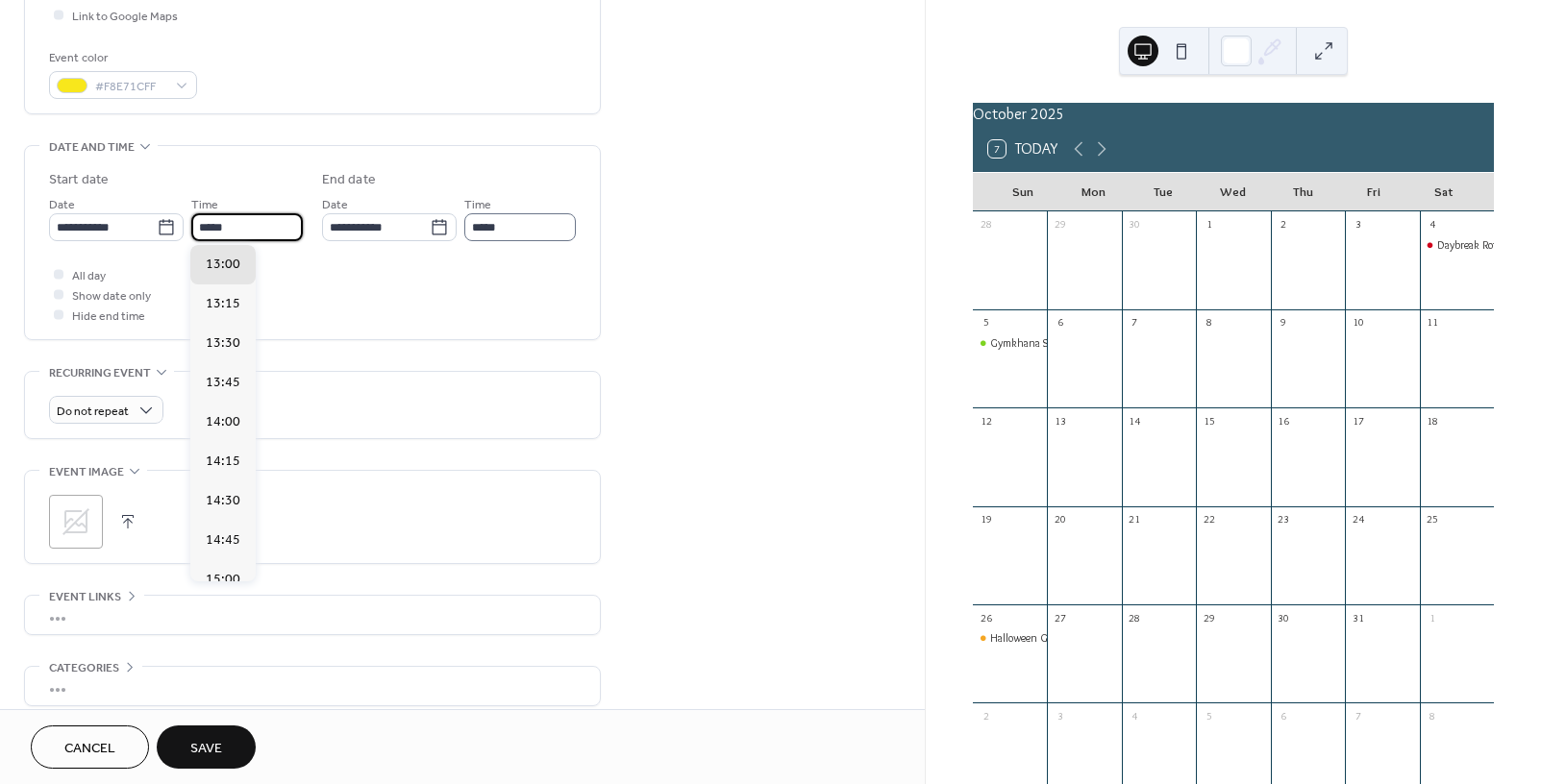 type on "*****" 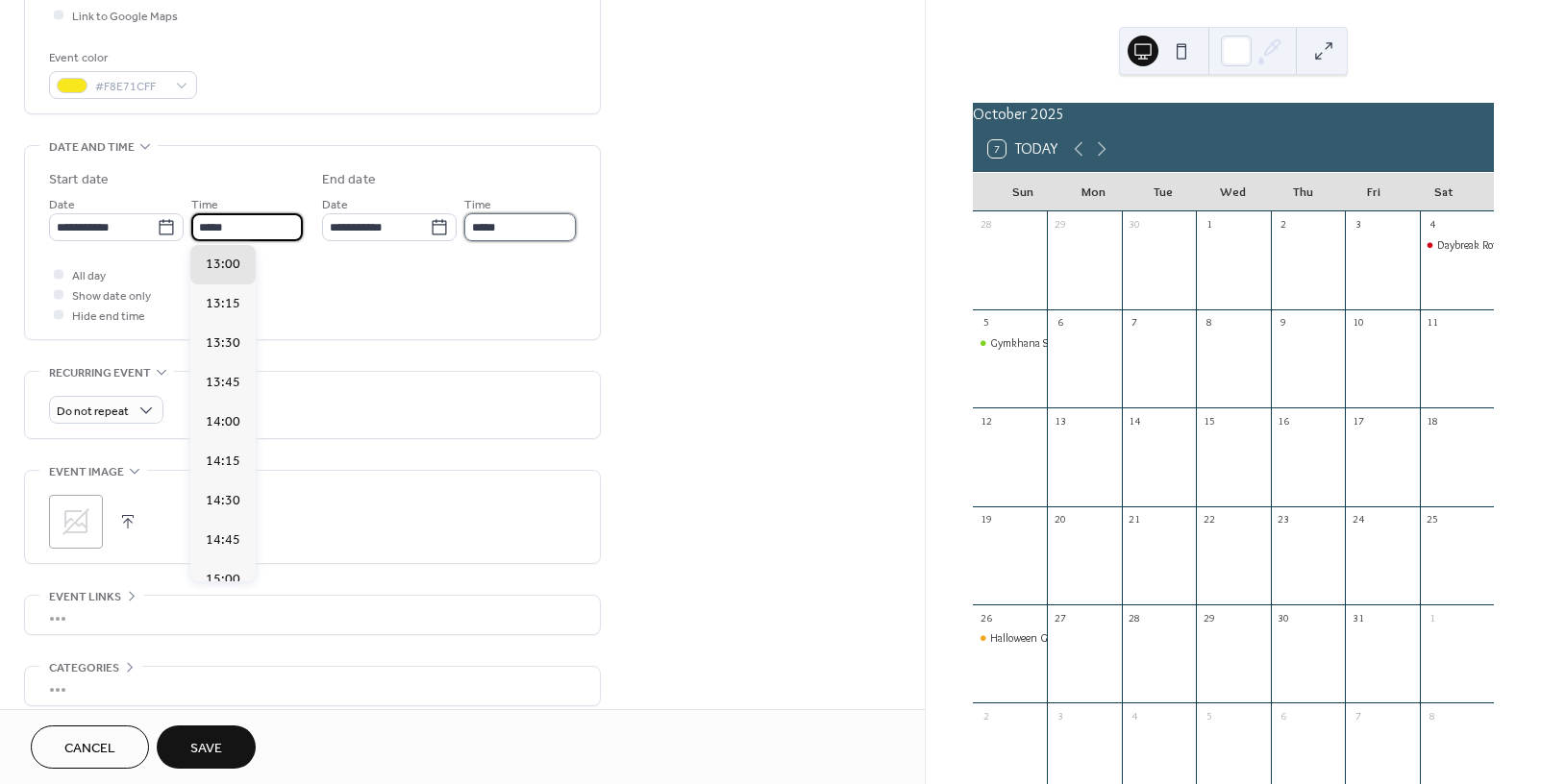 click on "*****" at bounding box center (520, 227) 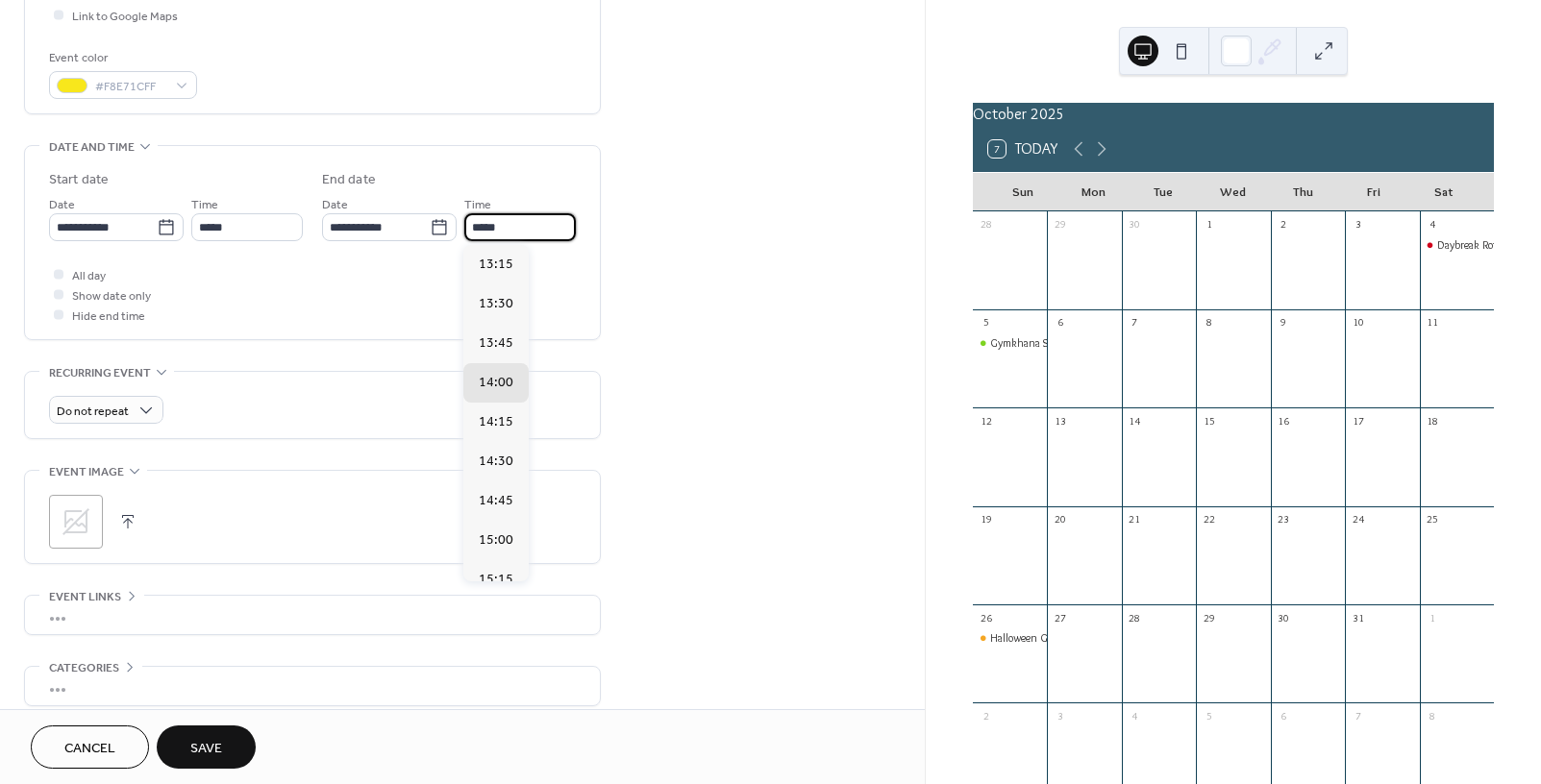 click on "*****" at bounding box center (520, 227) 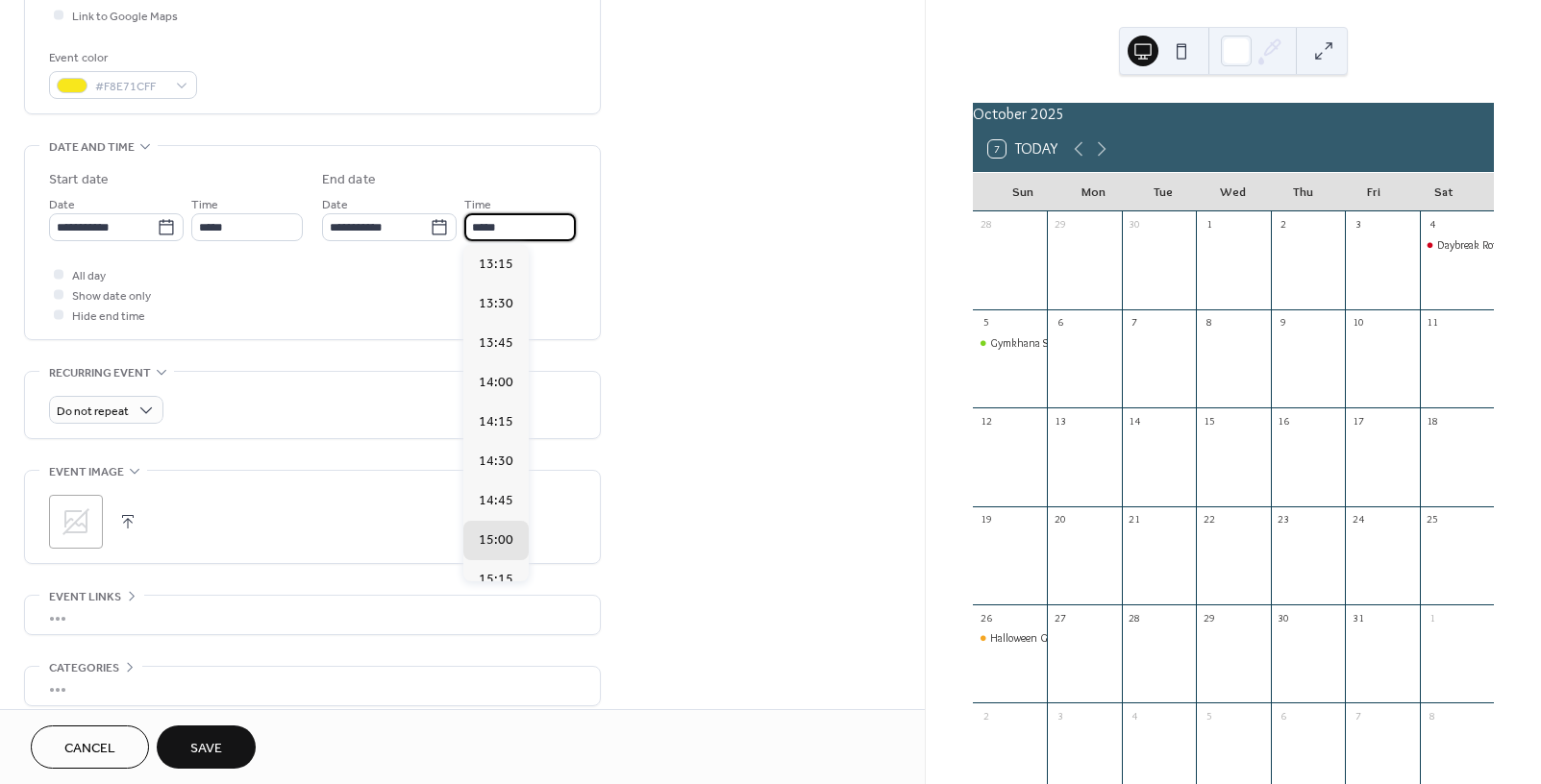 type on "*****" 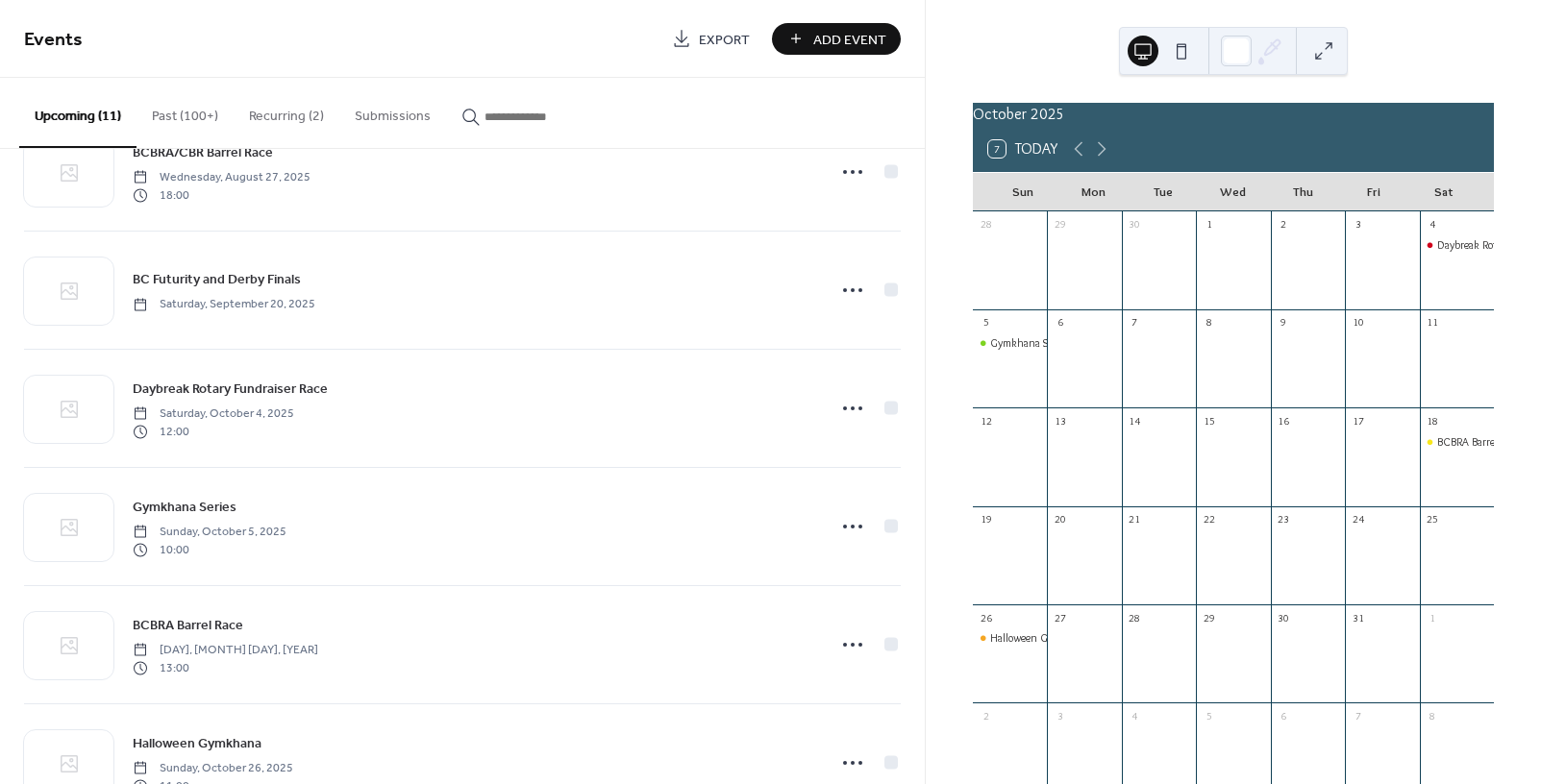 scroll, scrollTop: 722, scrollLeft: 0, axis: vertical 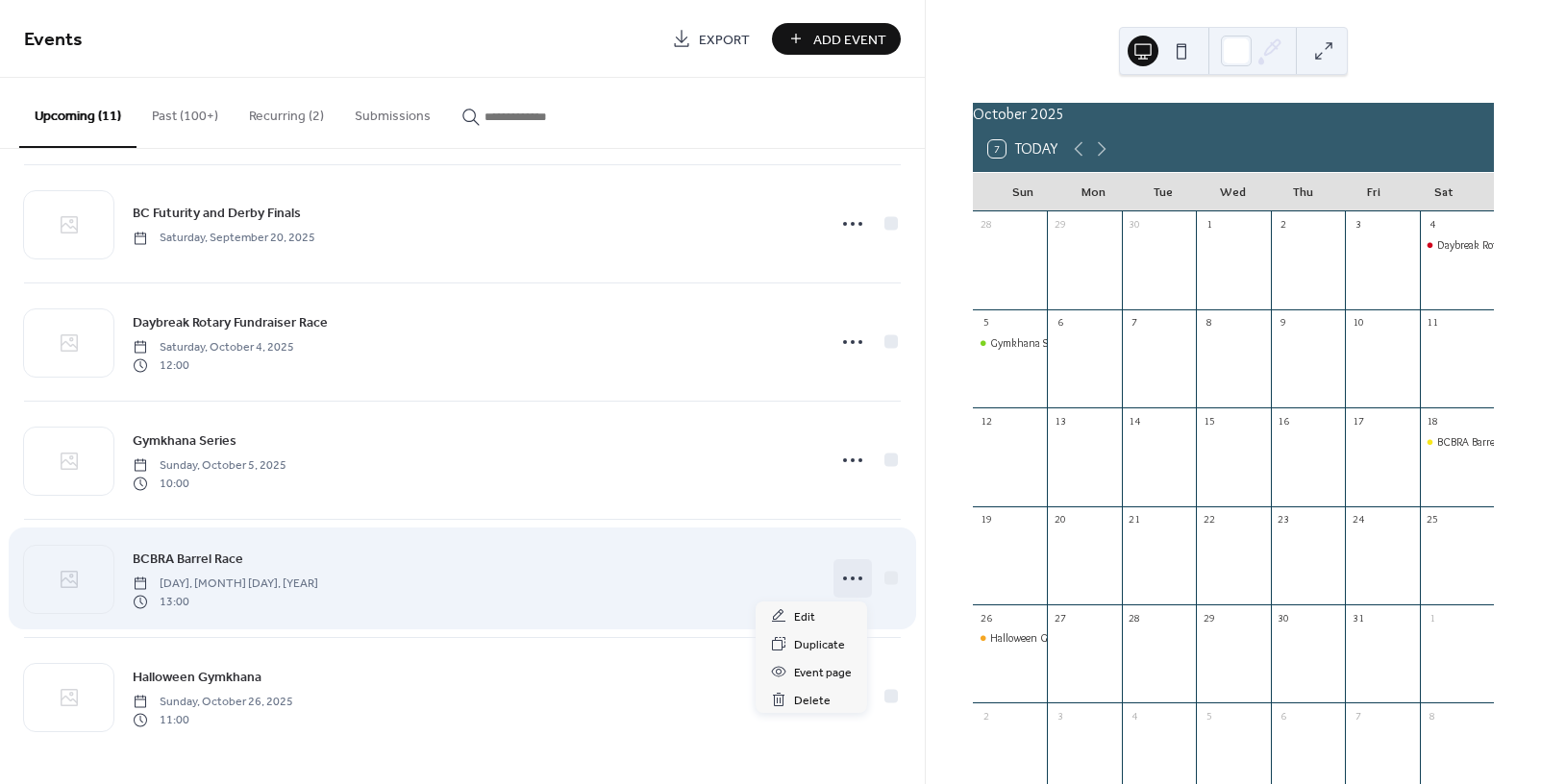 click 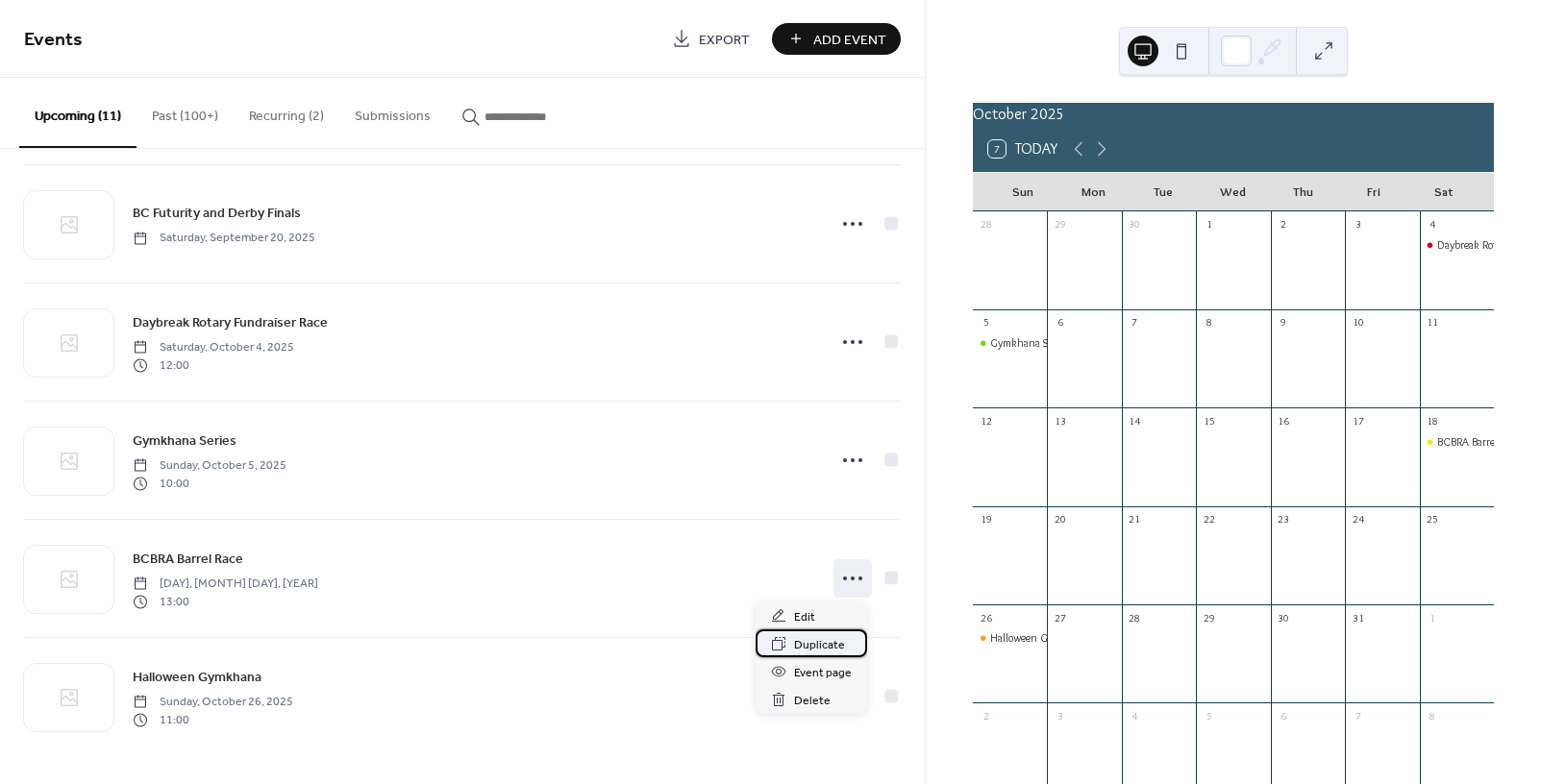 click on "Duplicate" at bounding box center [819, 645] 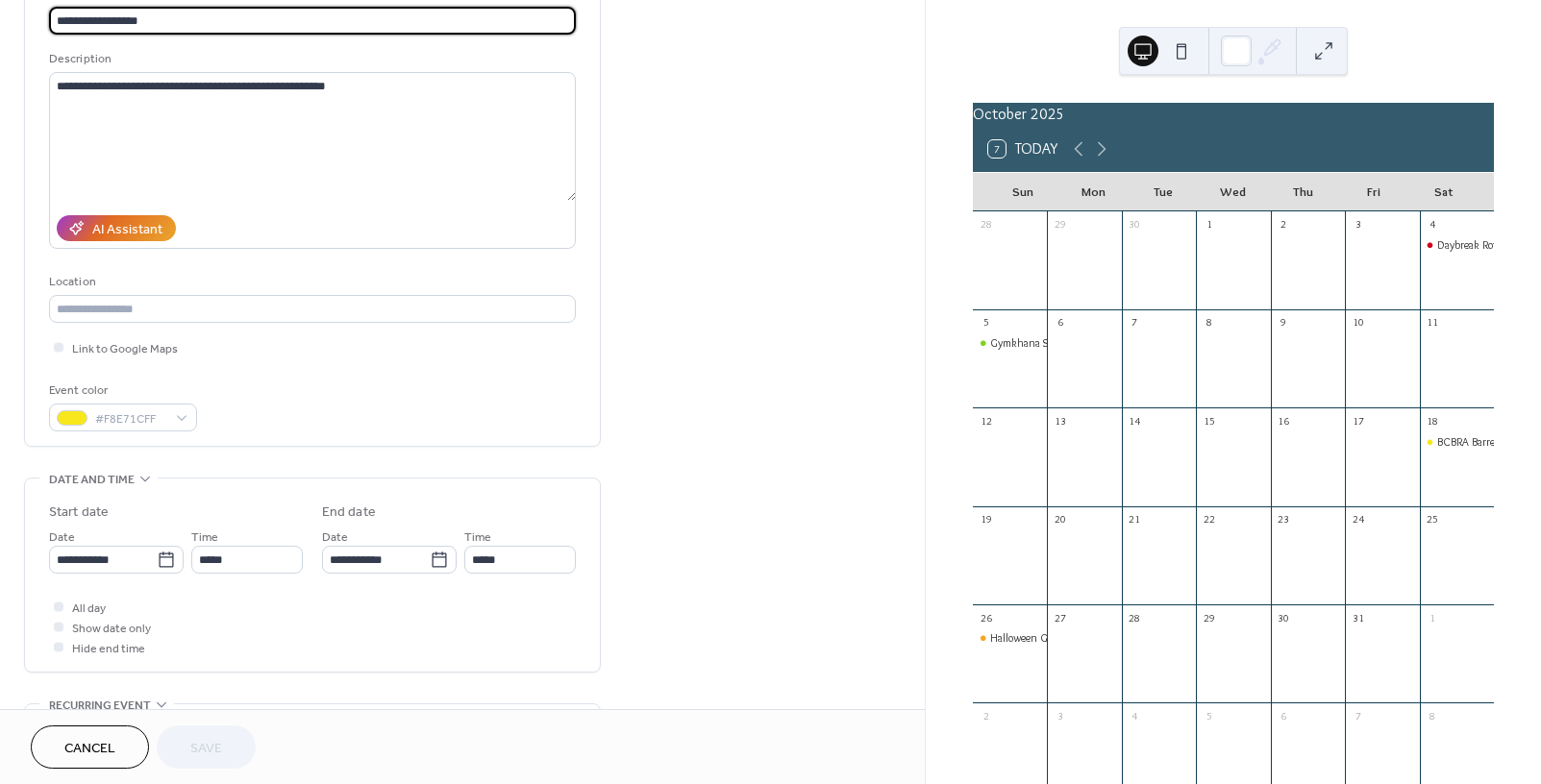 scroll, scrollTop: 288, scrollLeft: 0, axis: vertical 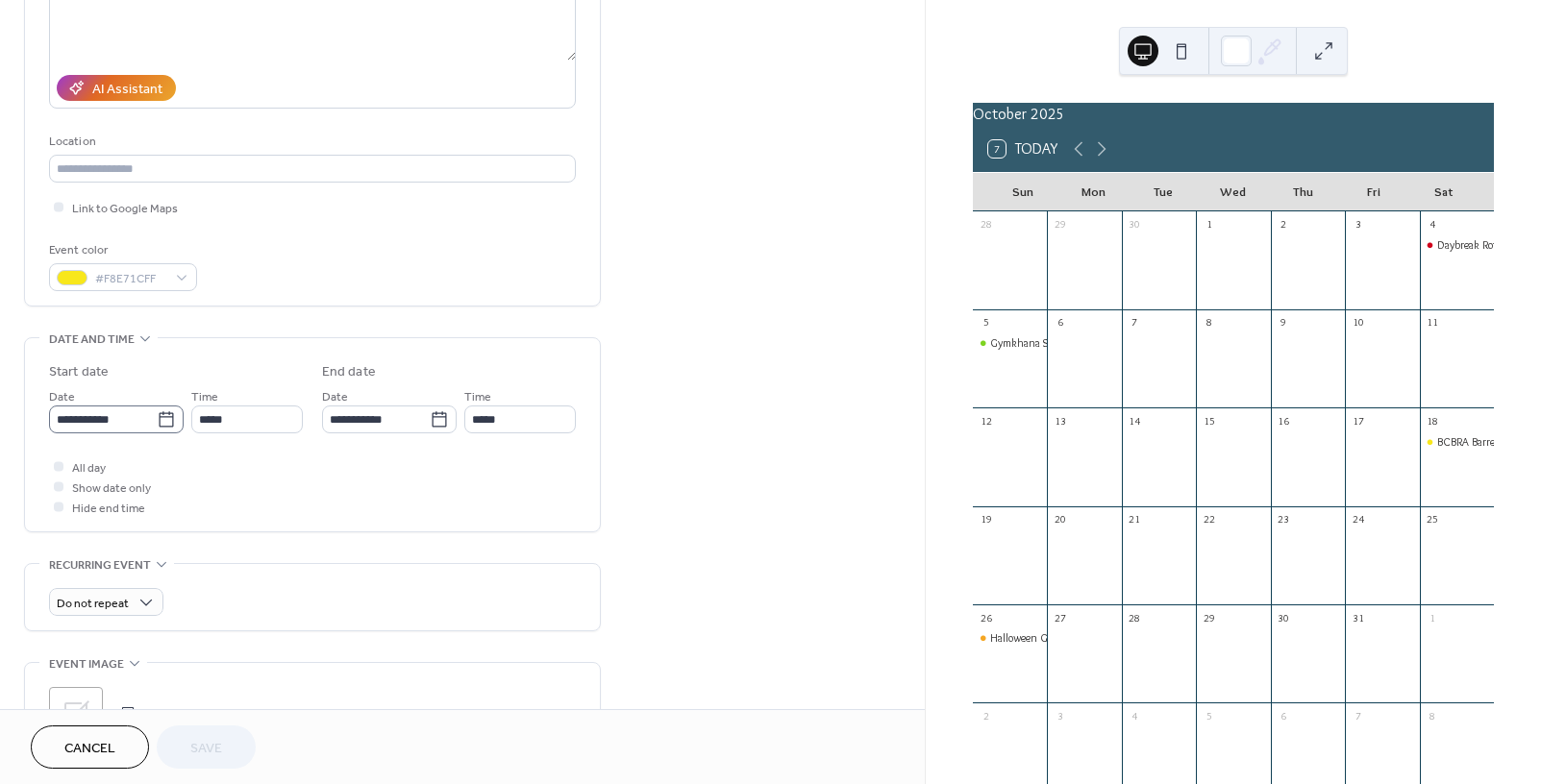 click 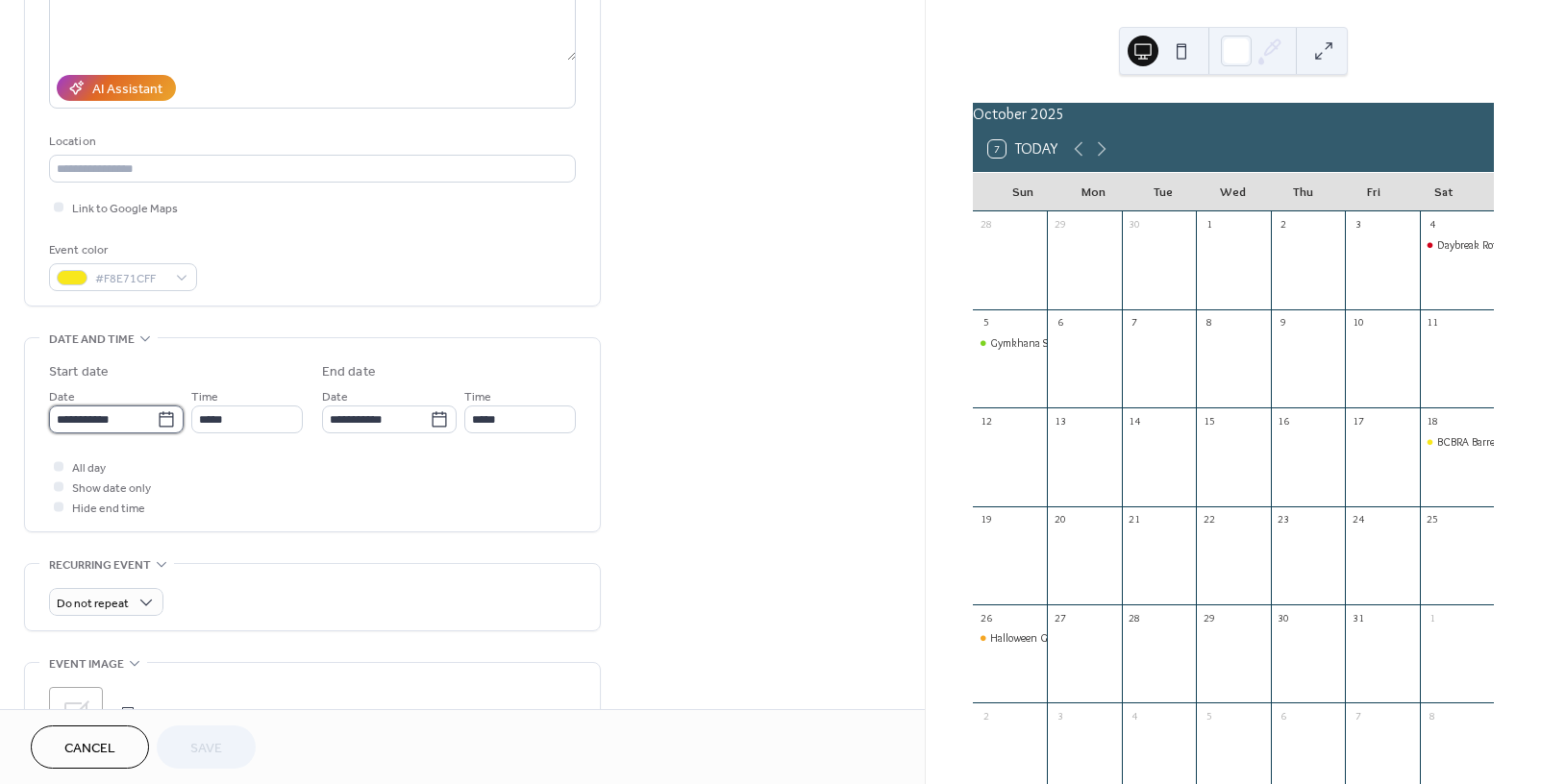 click on "**********" at bounding box center (103, 419) 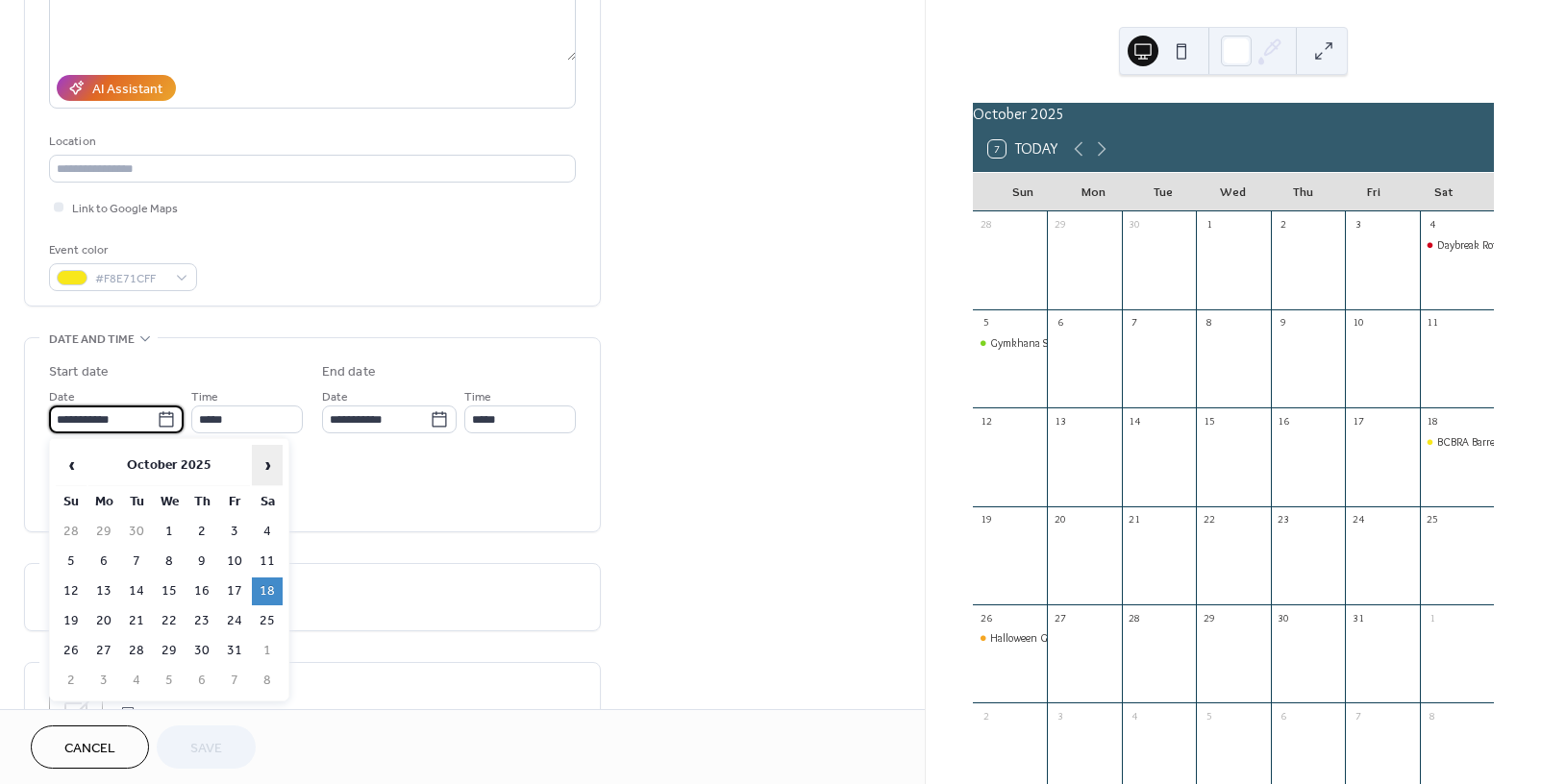 click on "›" at bounding box center (267, 465) 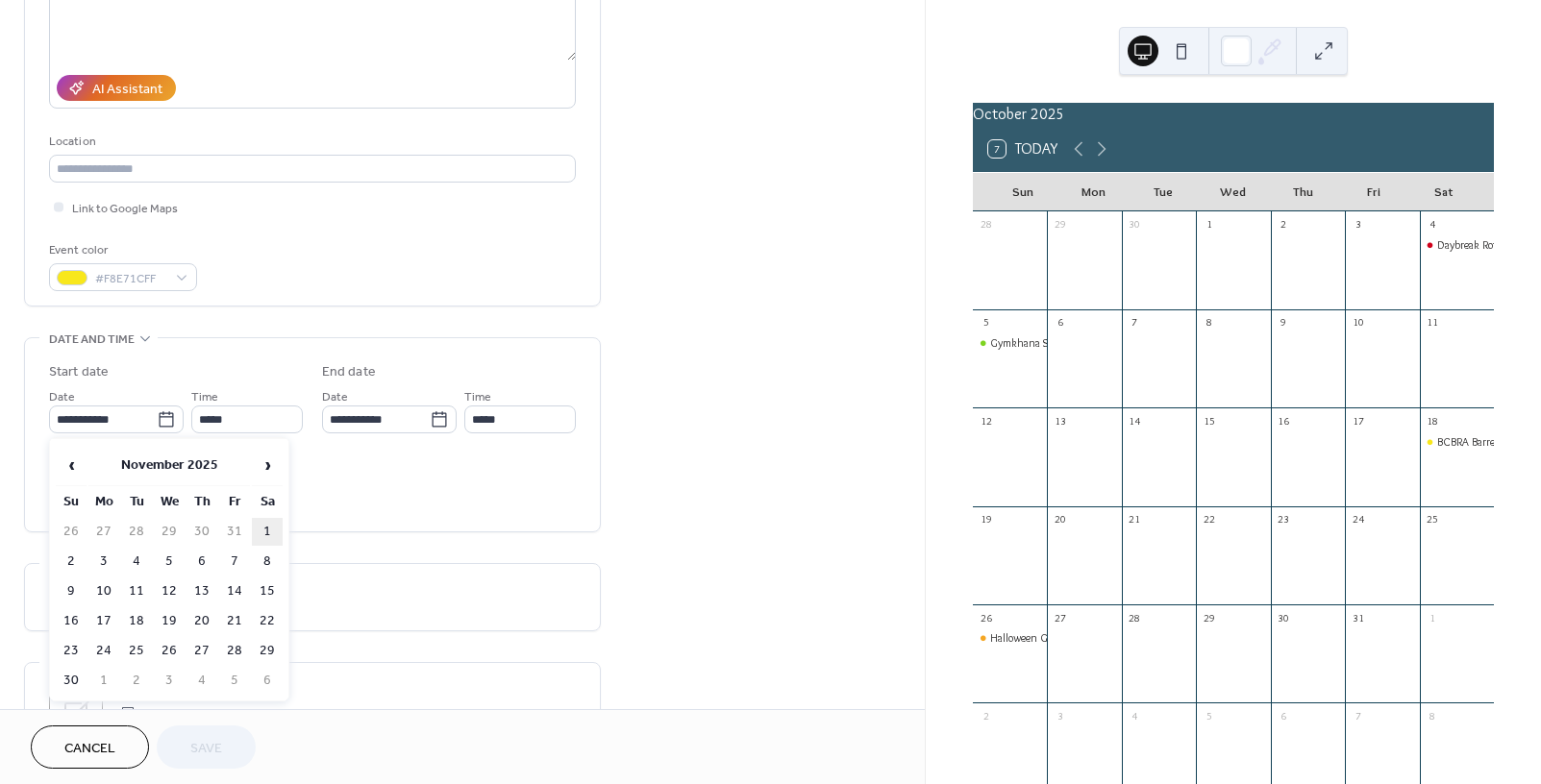 click on "1" at bounding box center (267, 531) 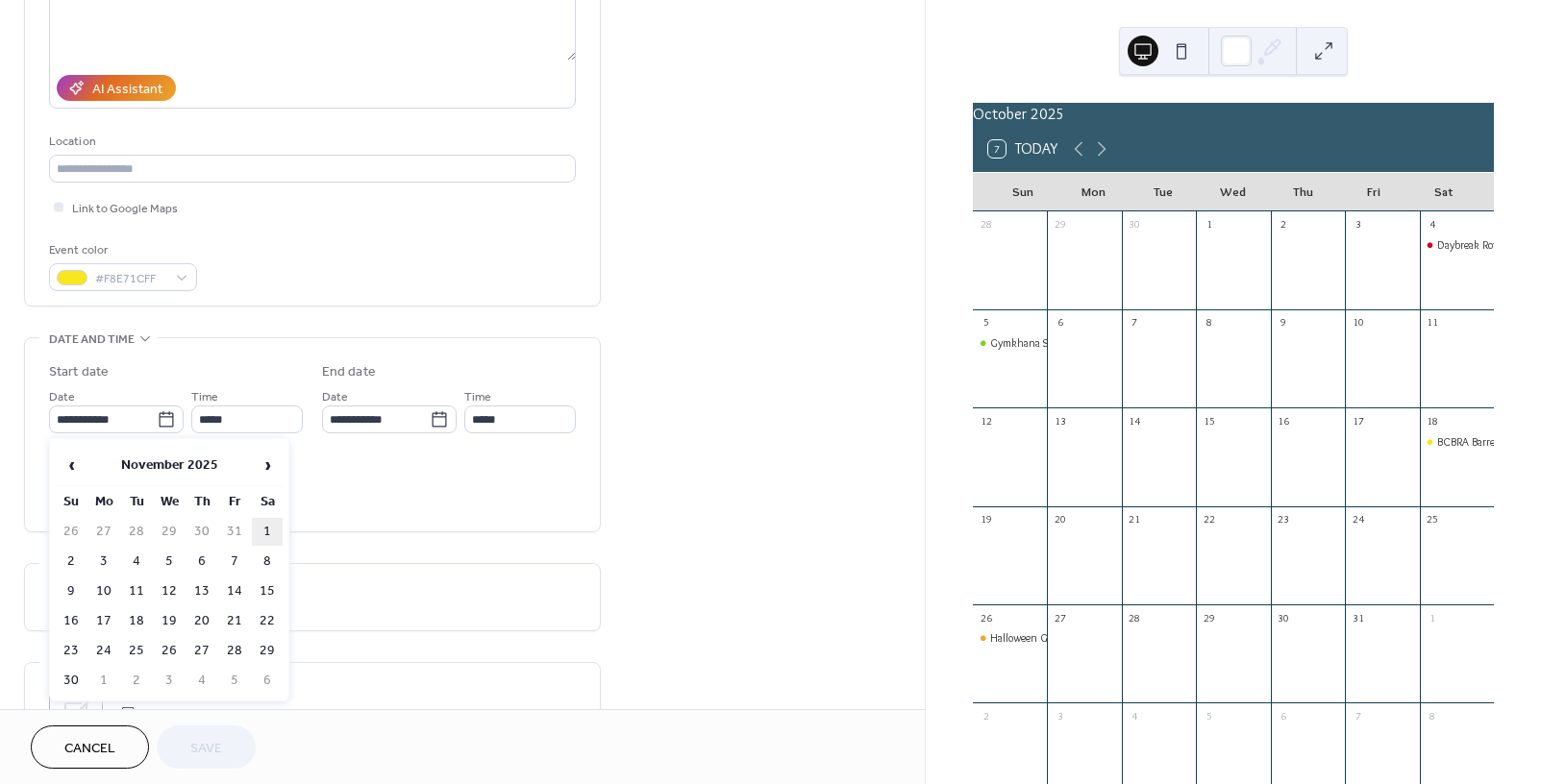 type on "**********" 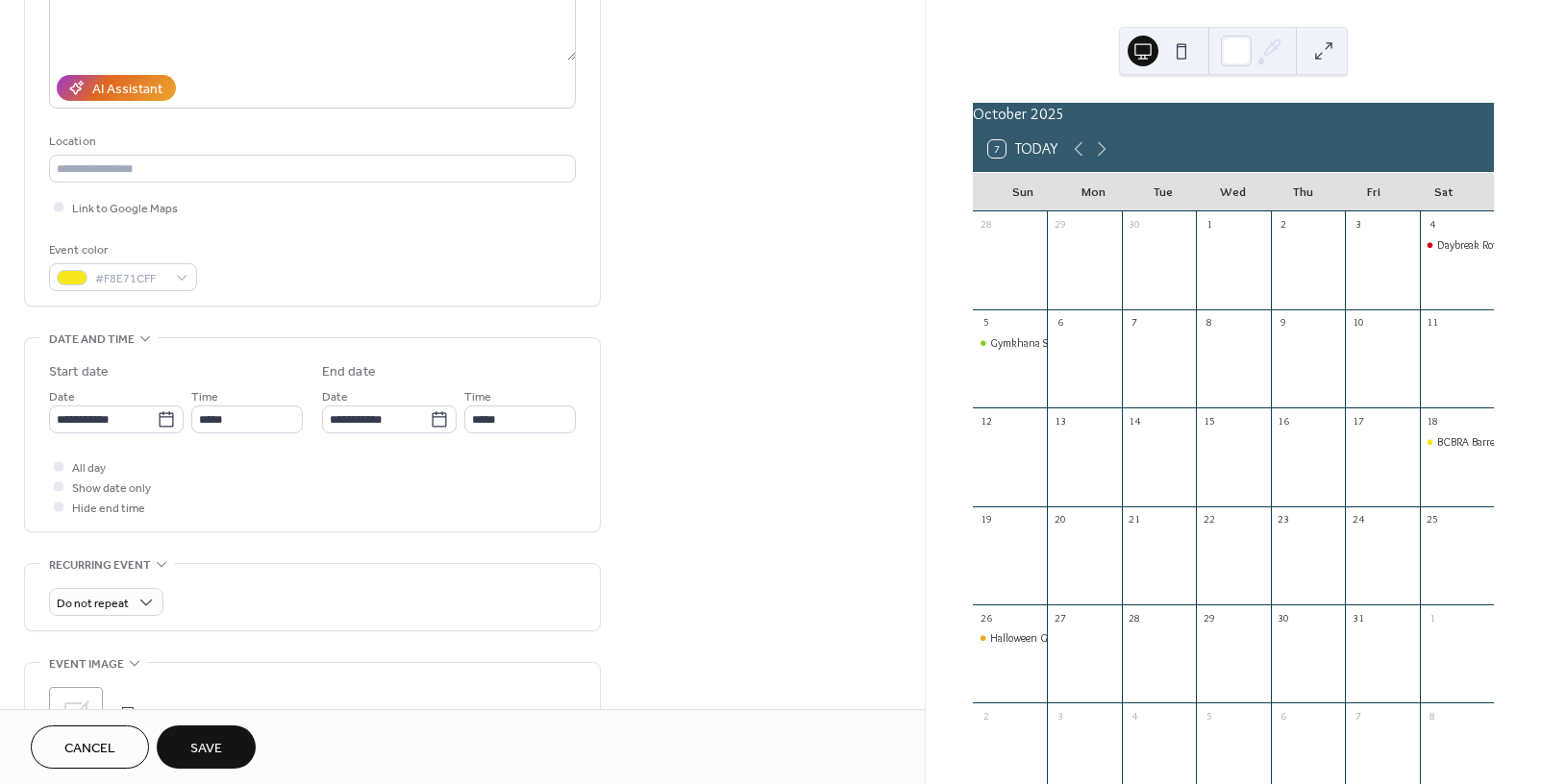 click on "Save" at bounding box center [206, 748] 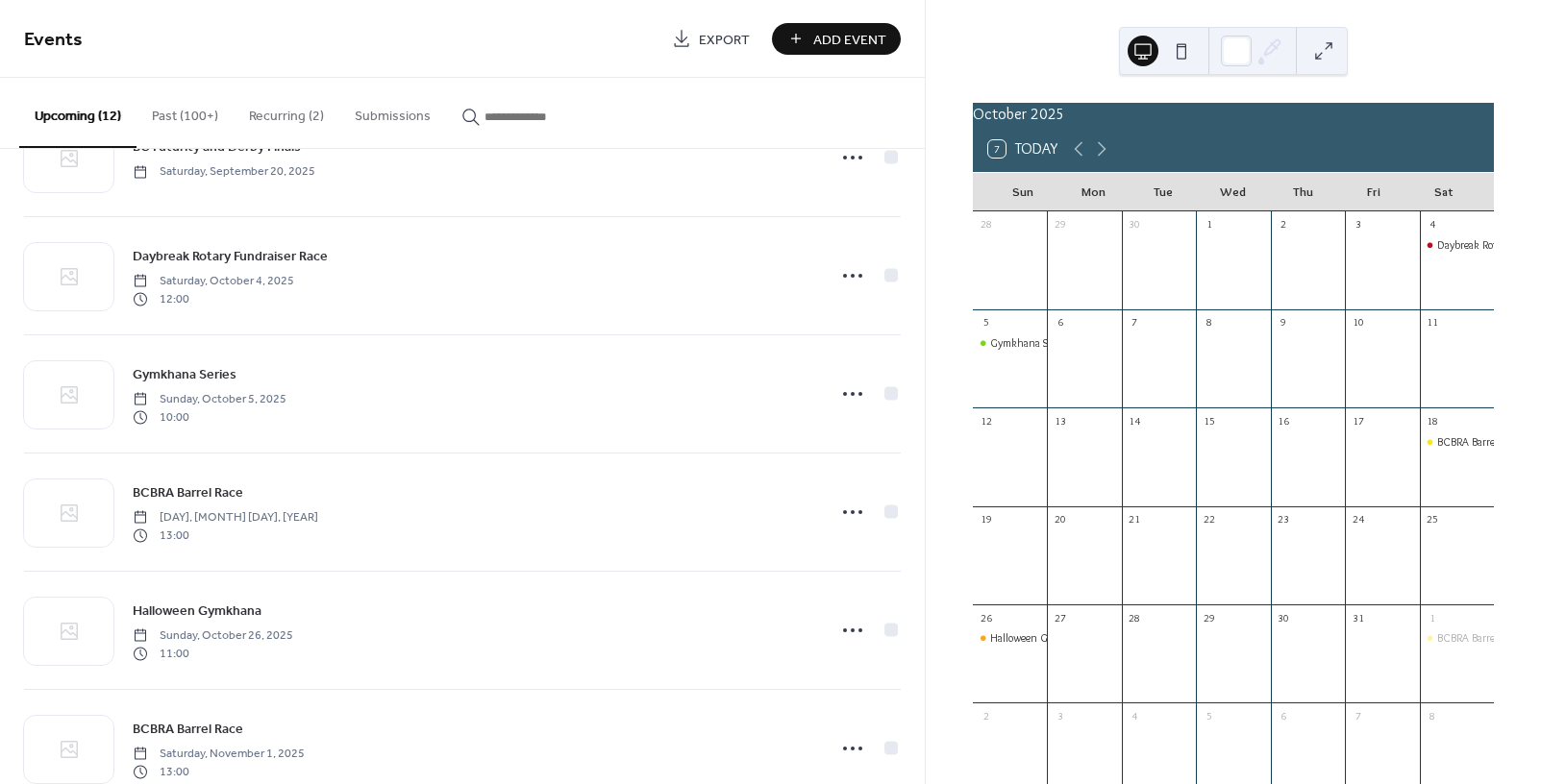 scroll, scrollTop: 840, scrollLeft: 0, axis: vertical 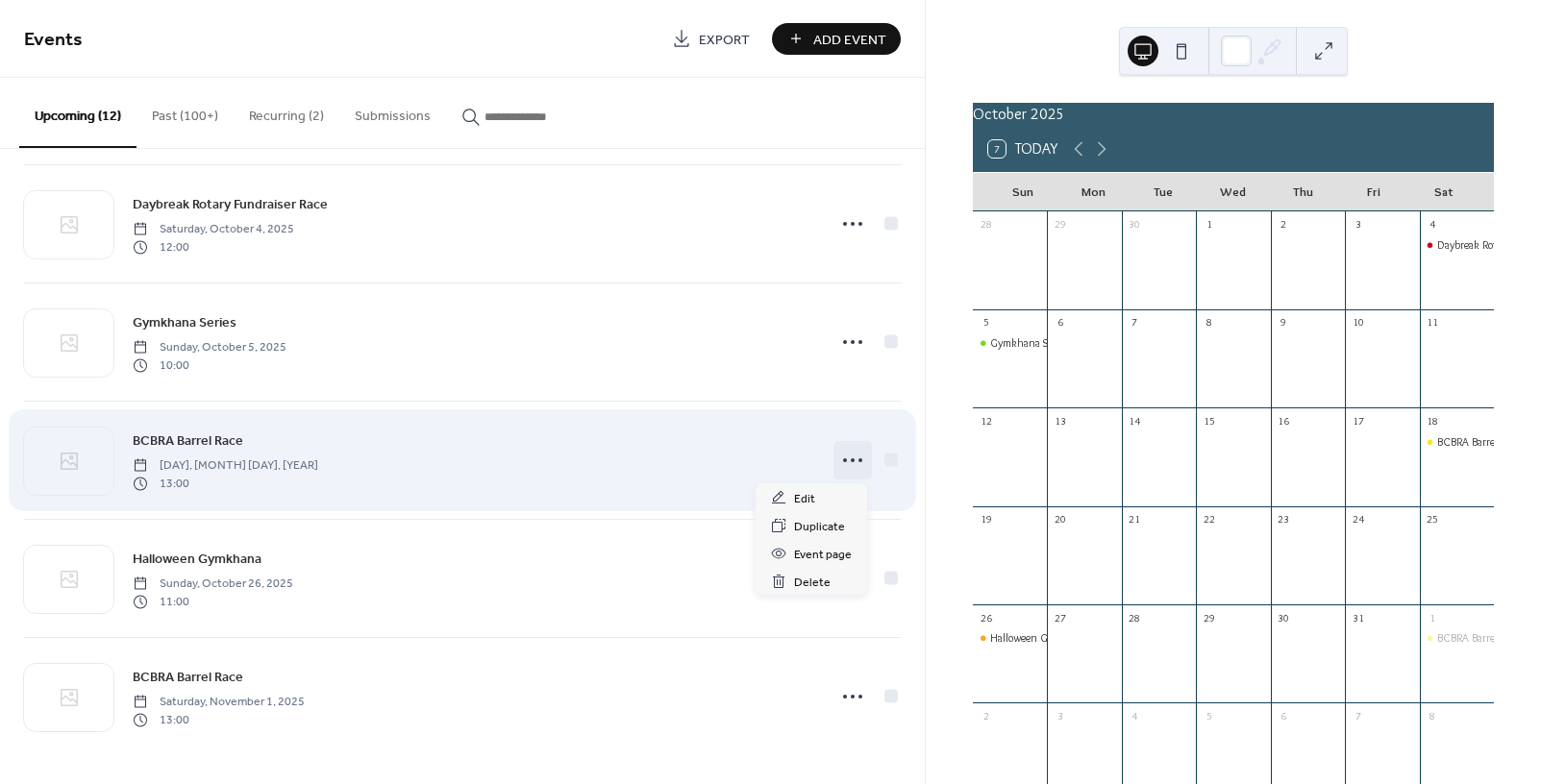 click 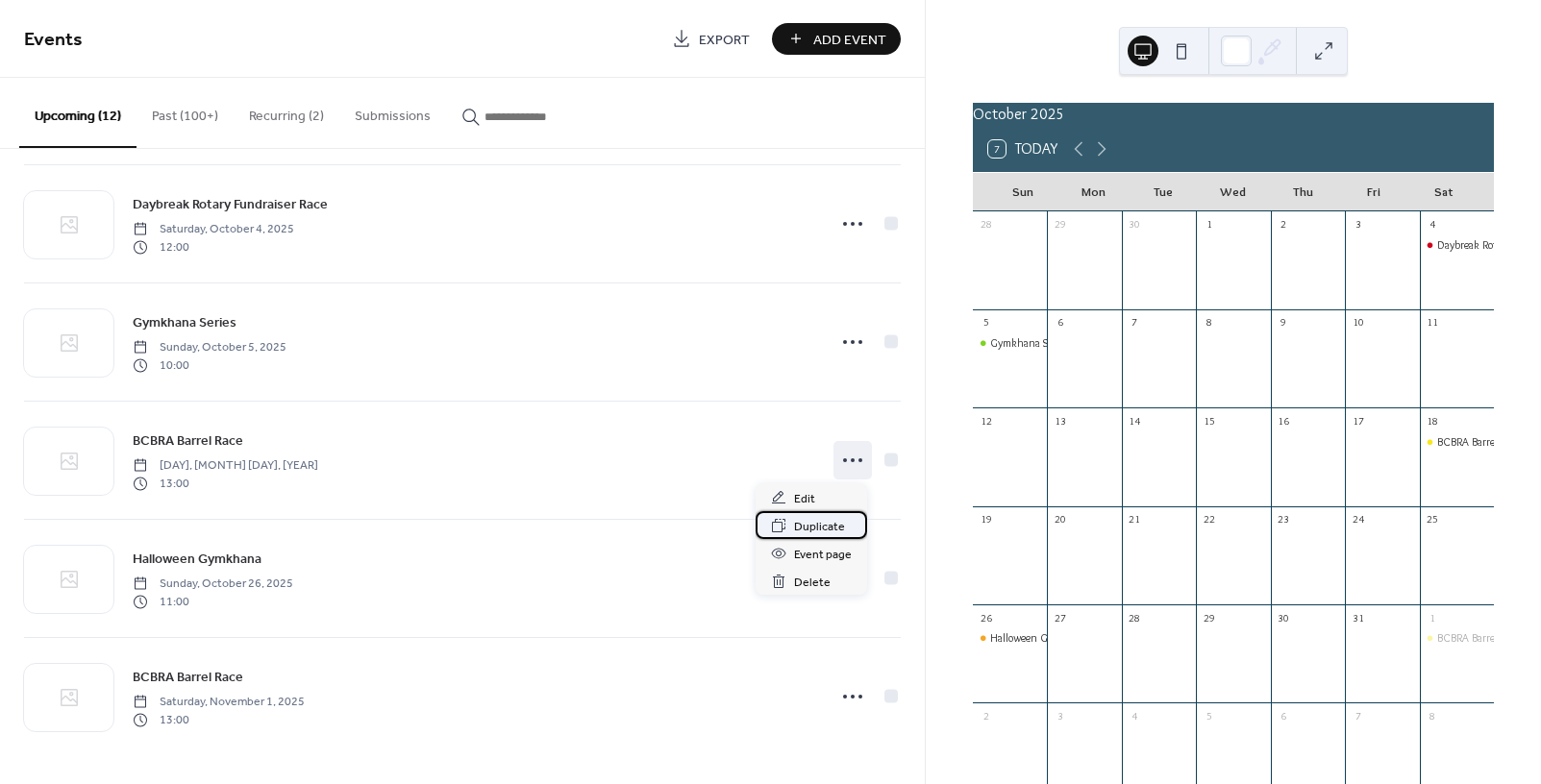 click on "Duplicate" at bounding box center (819, 527) 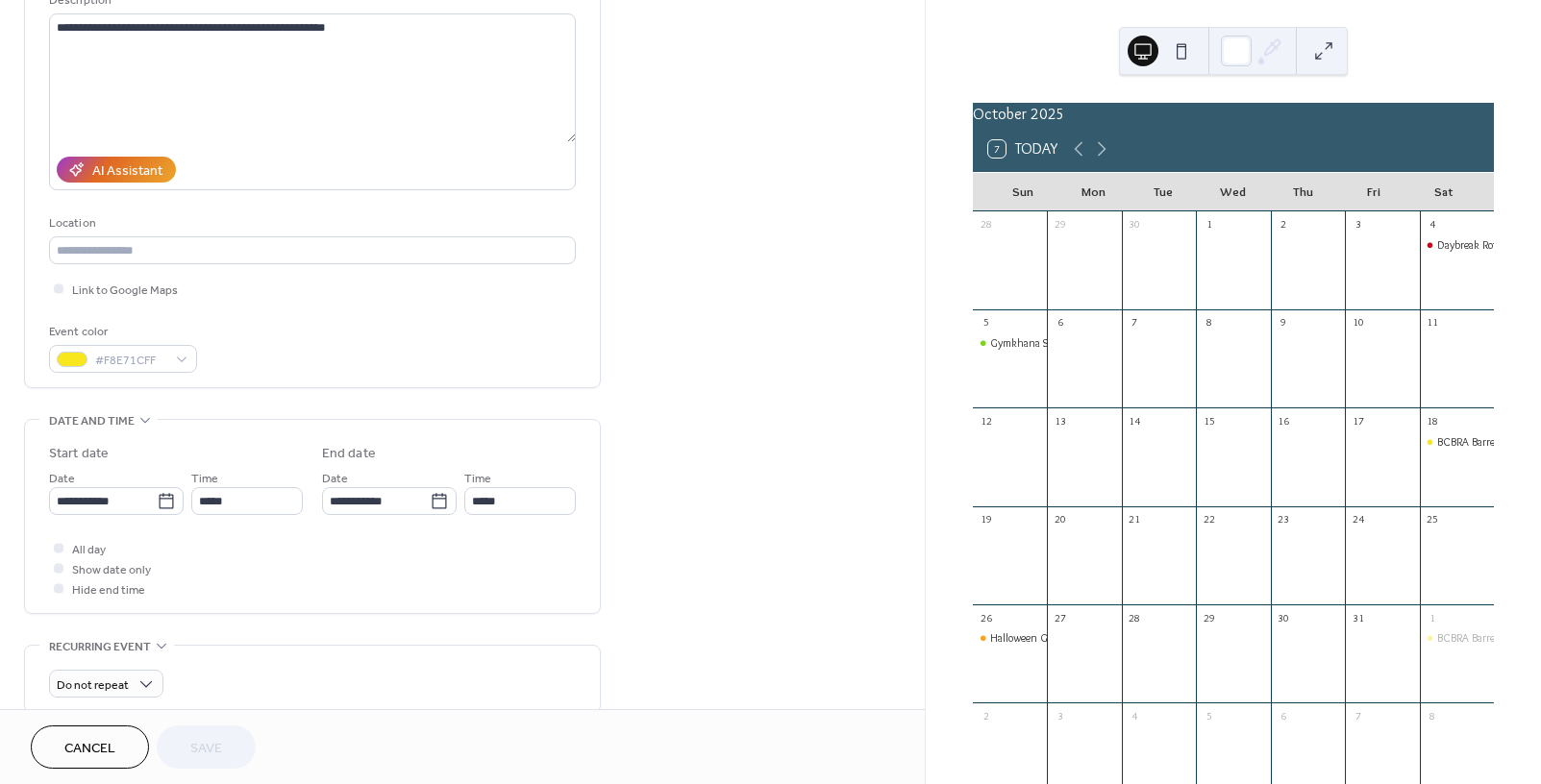 scroll, scrollTop: 288, scrollLeft: 0, axis: vertical 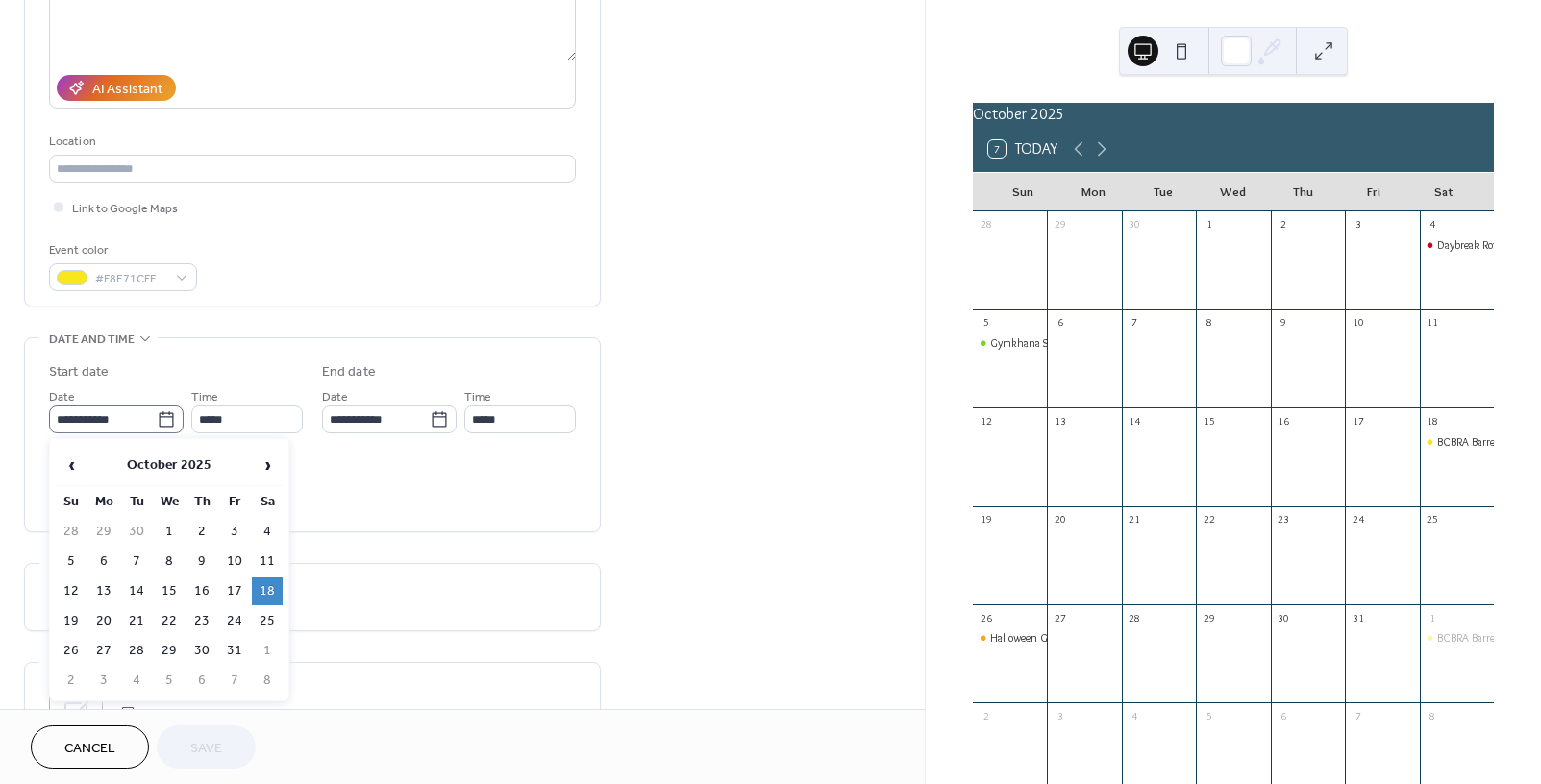 click 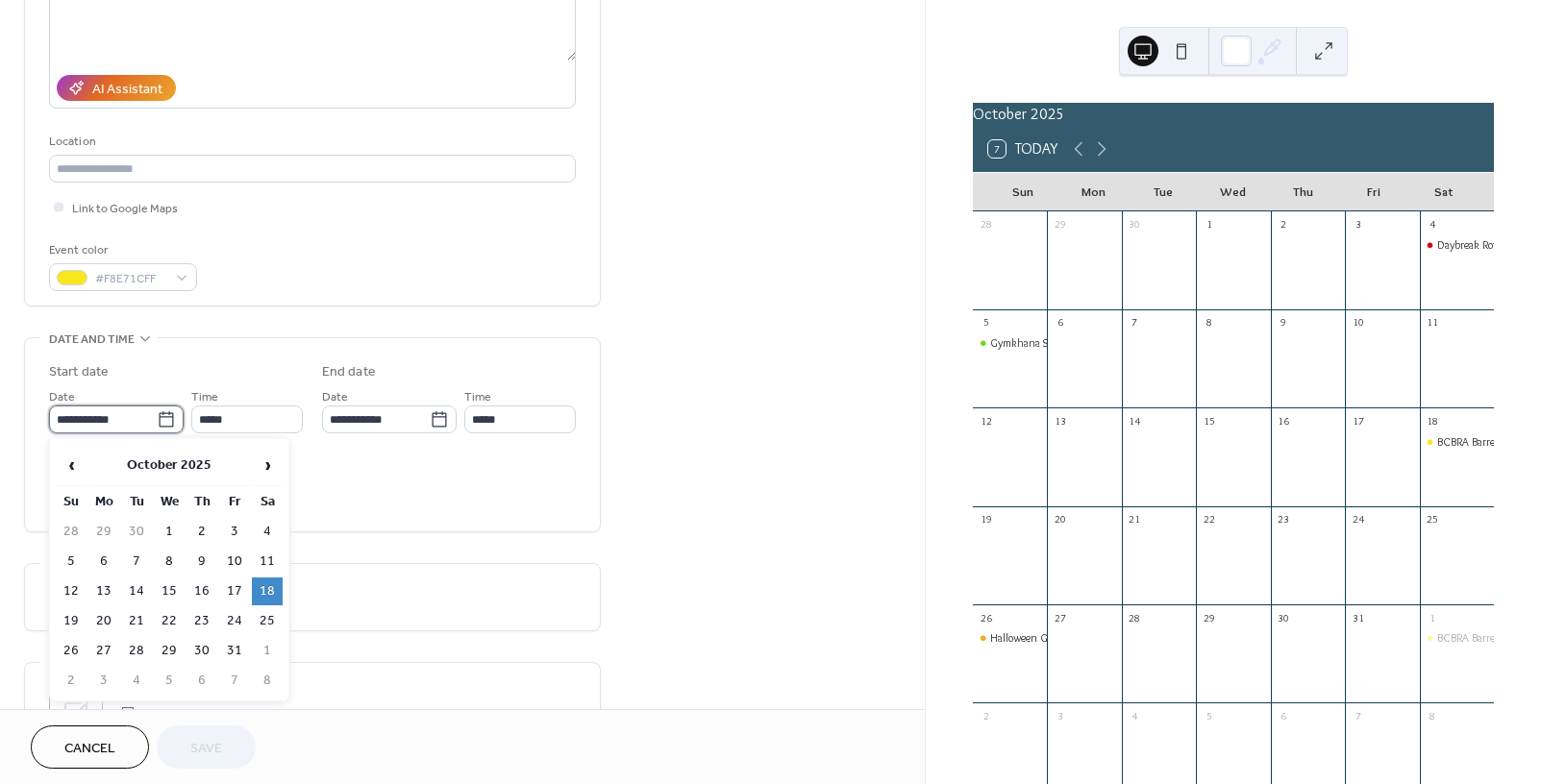 click on "**********" at bounding box center (103, 419) 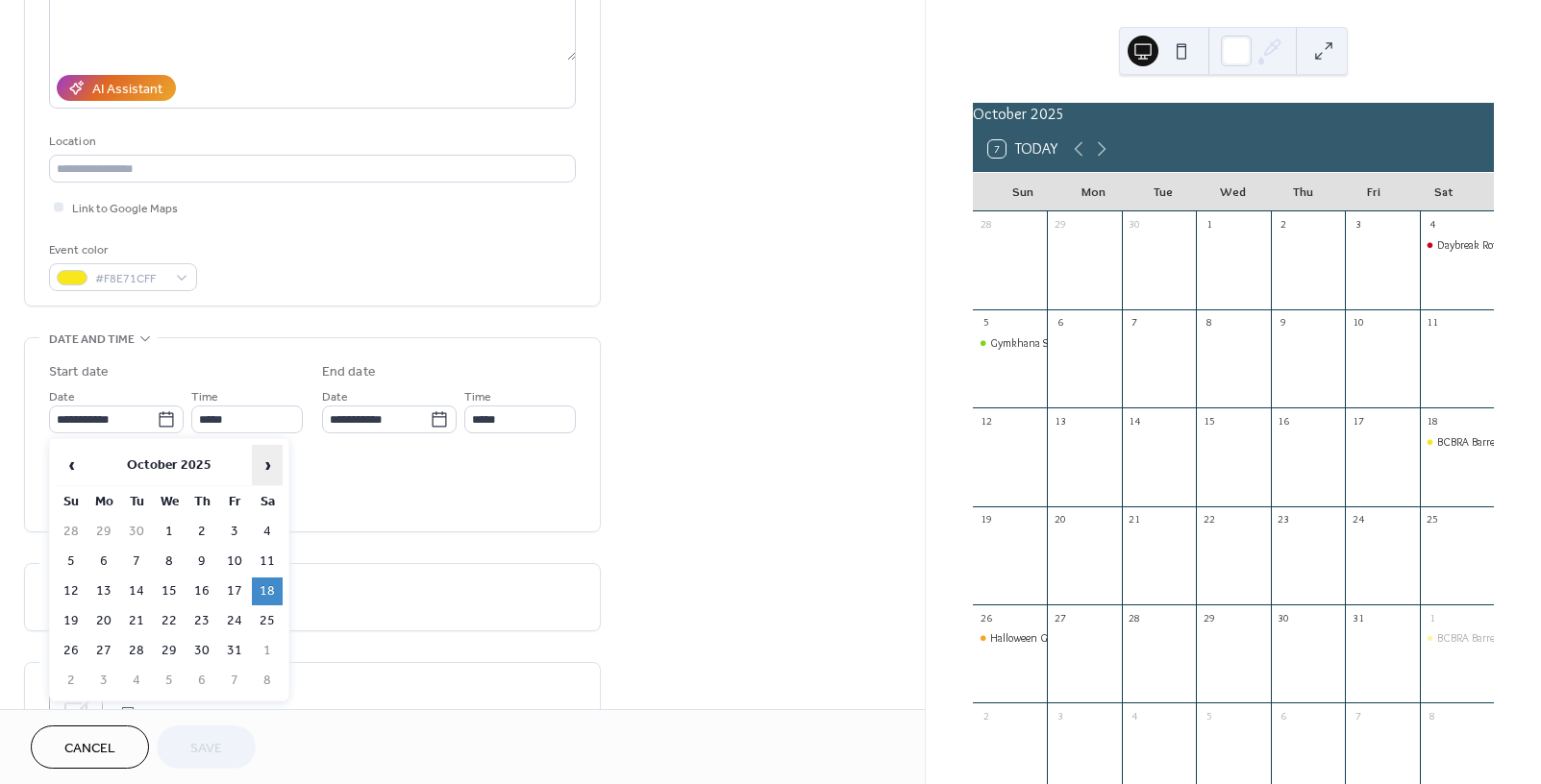 click on "›" at bounding box center (267, 465) 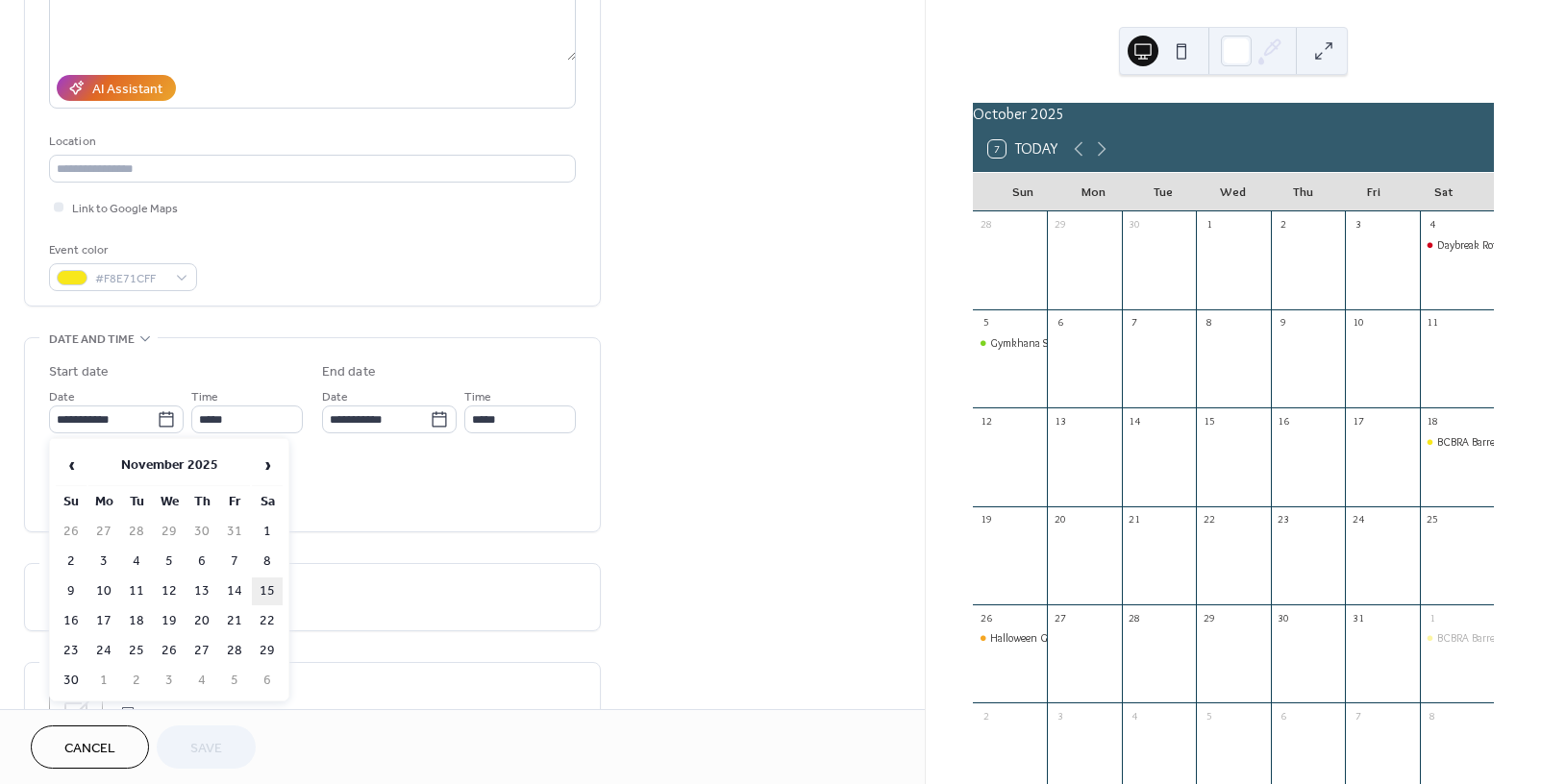click on "15" at bounding box center [267, 591] 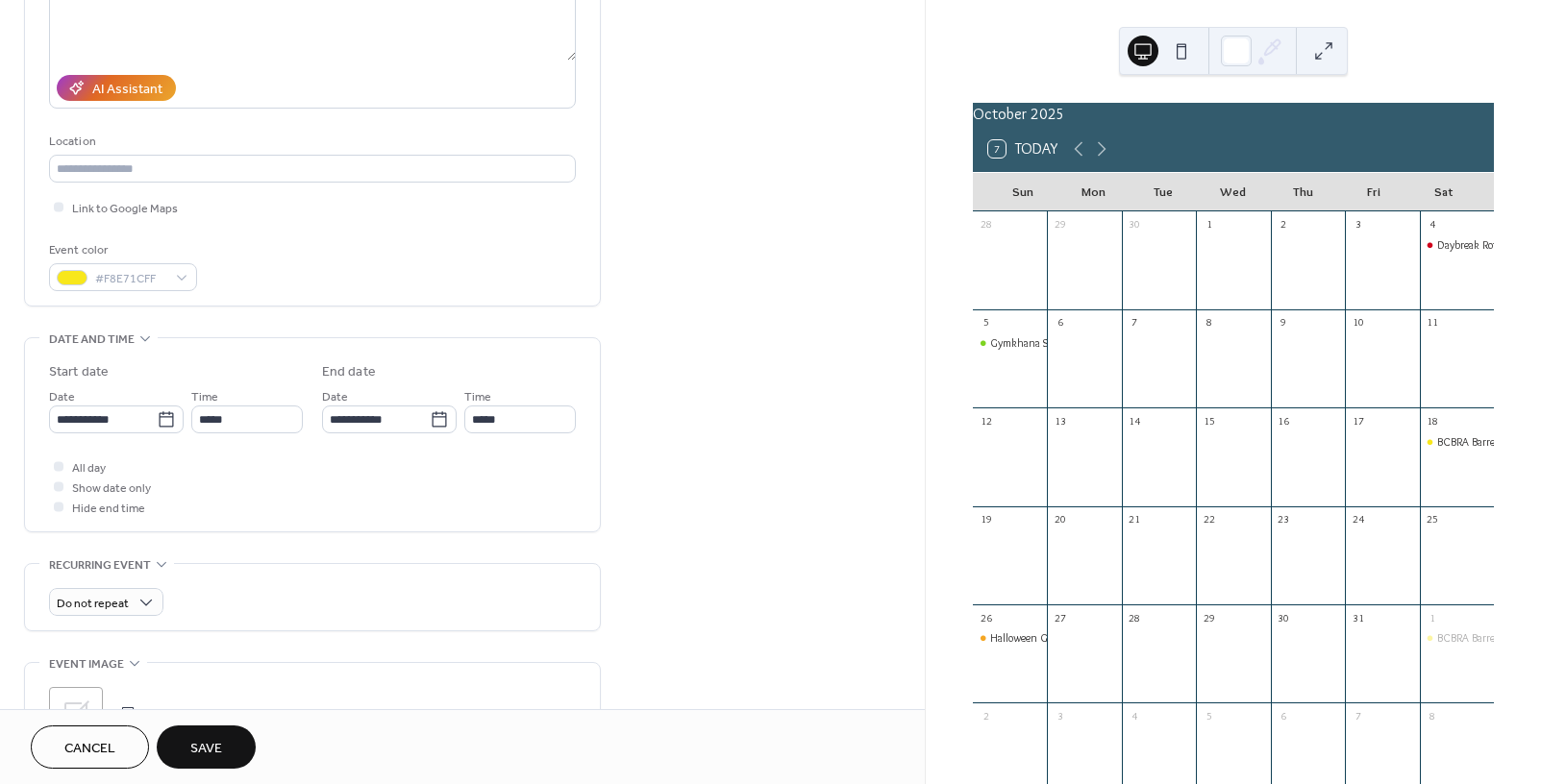 click on "Save" at bounding box center [206, 747] 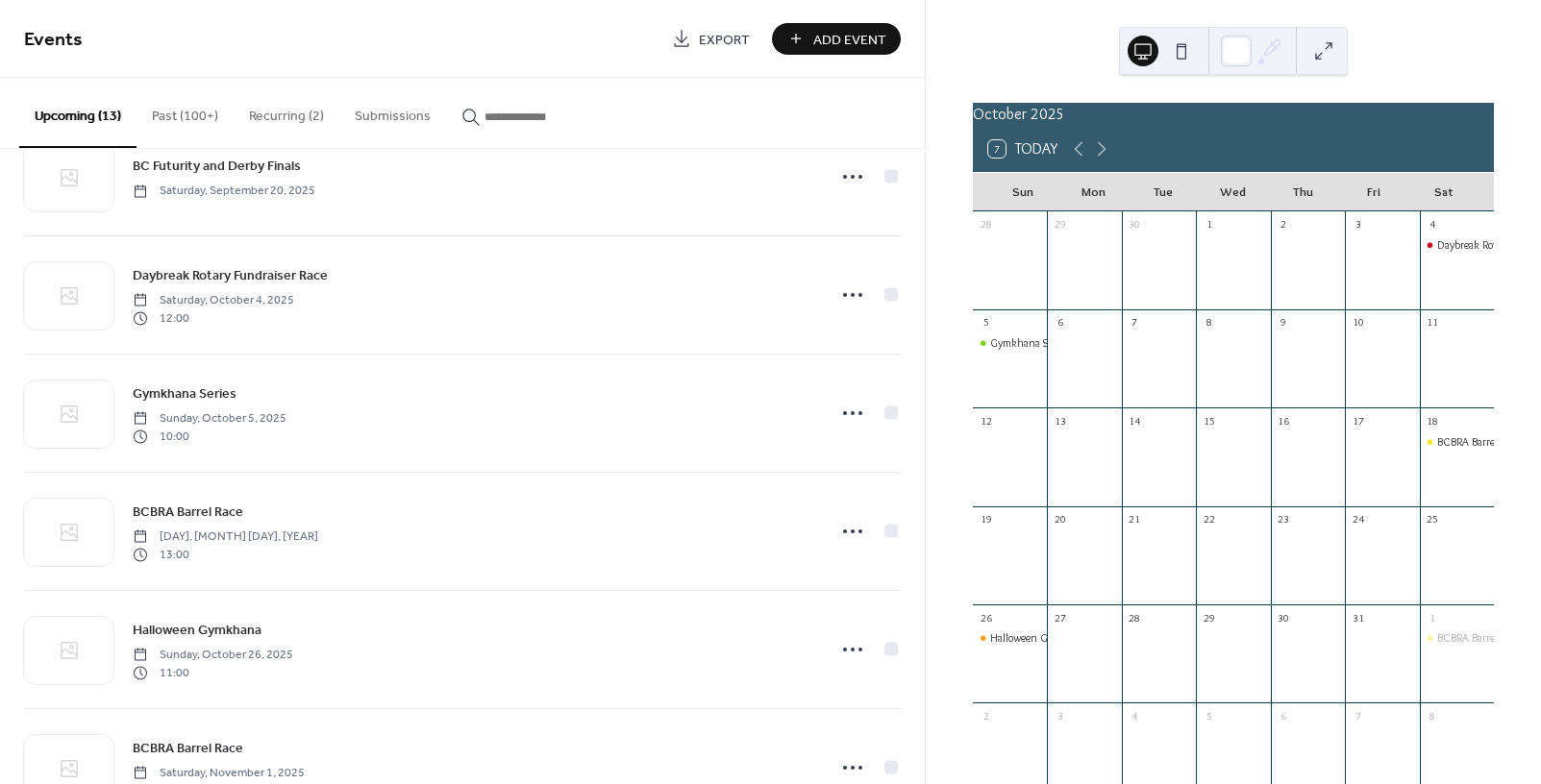 scroll, scrollTop: 958, scrollLeft: 0, axis: vertical 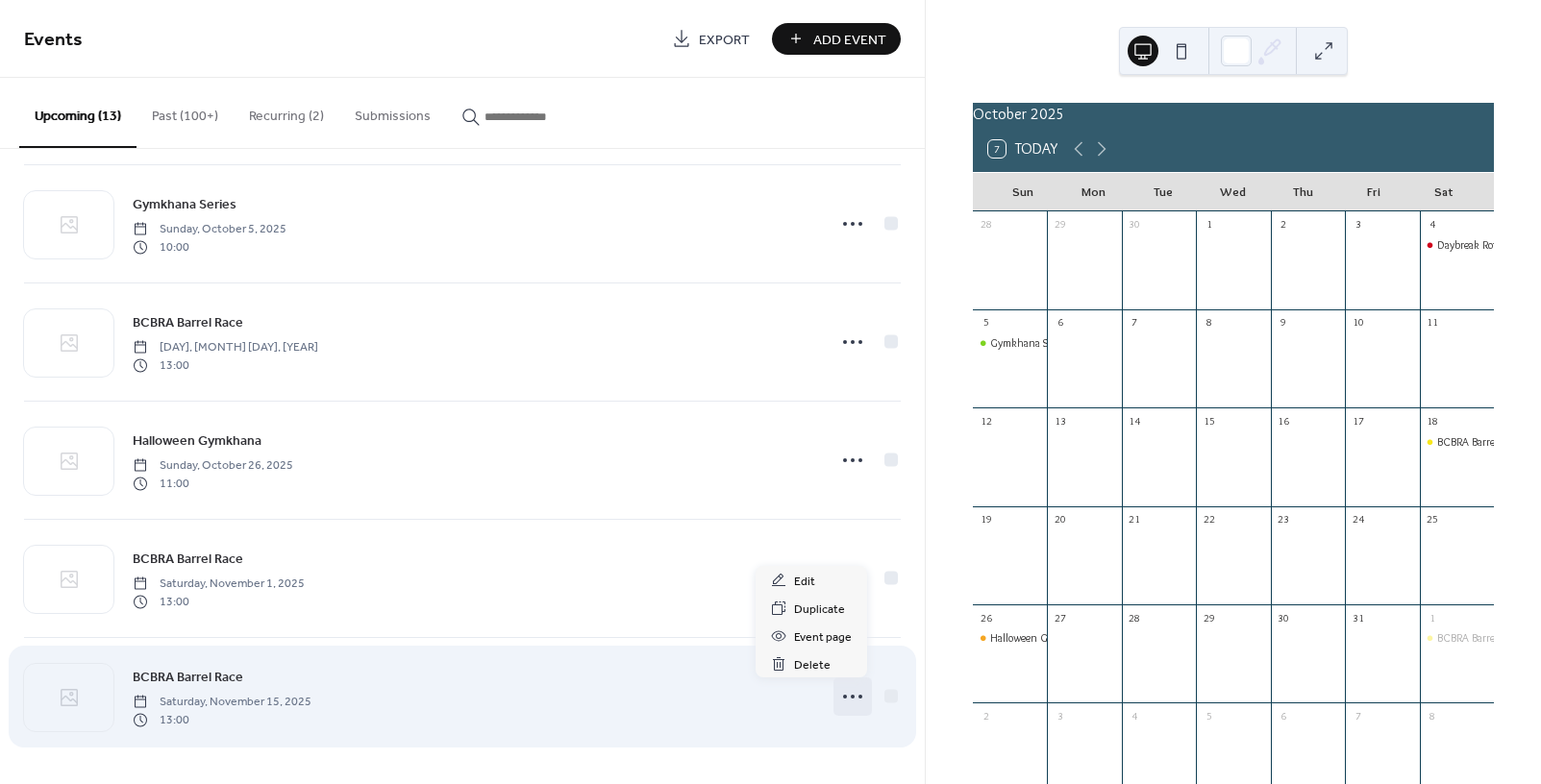 click 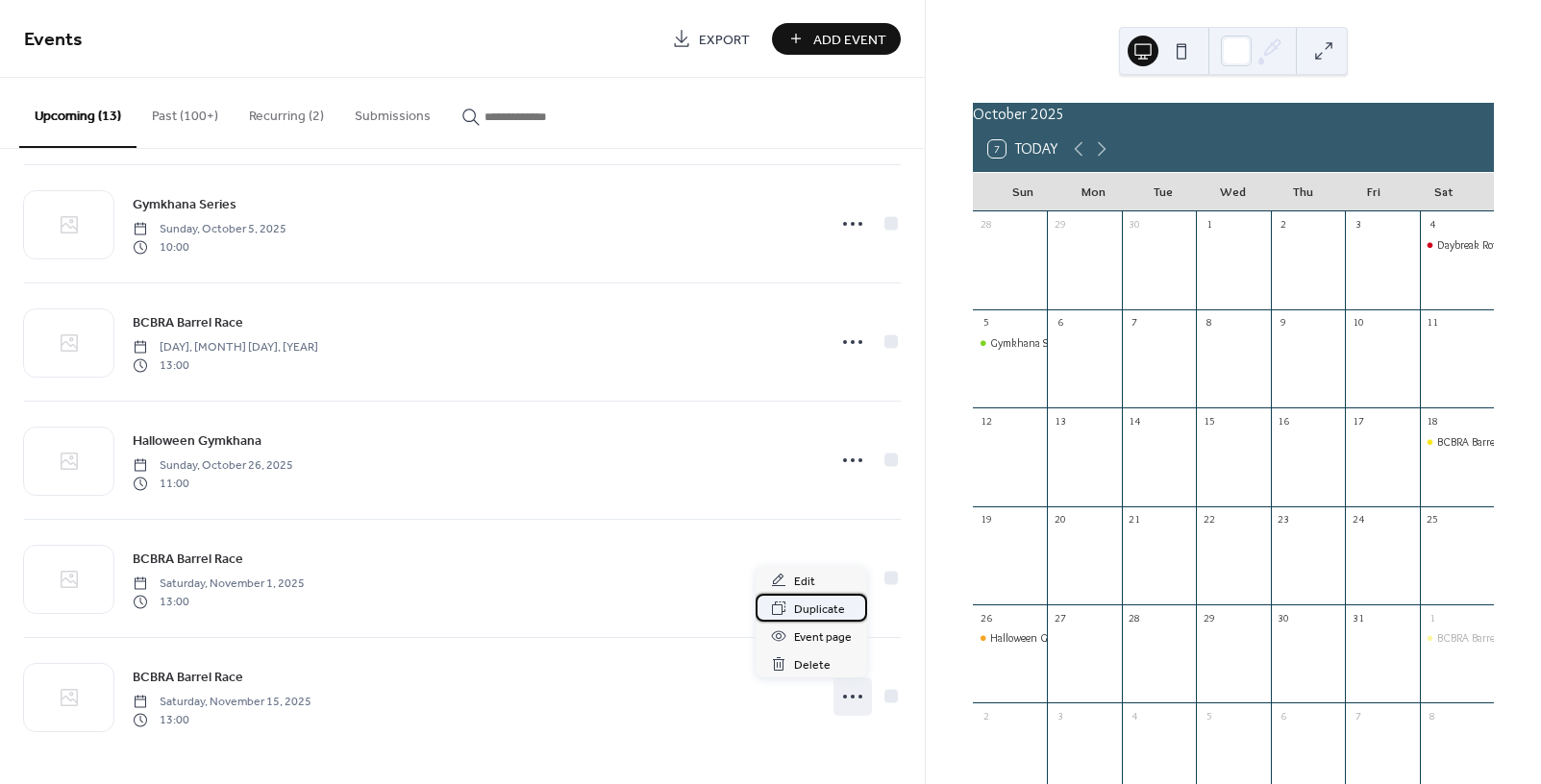 click on "Duplicate" at bounding box center (819, 609) 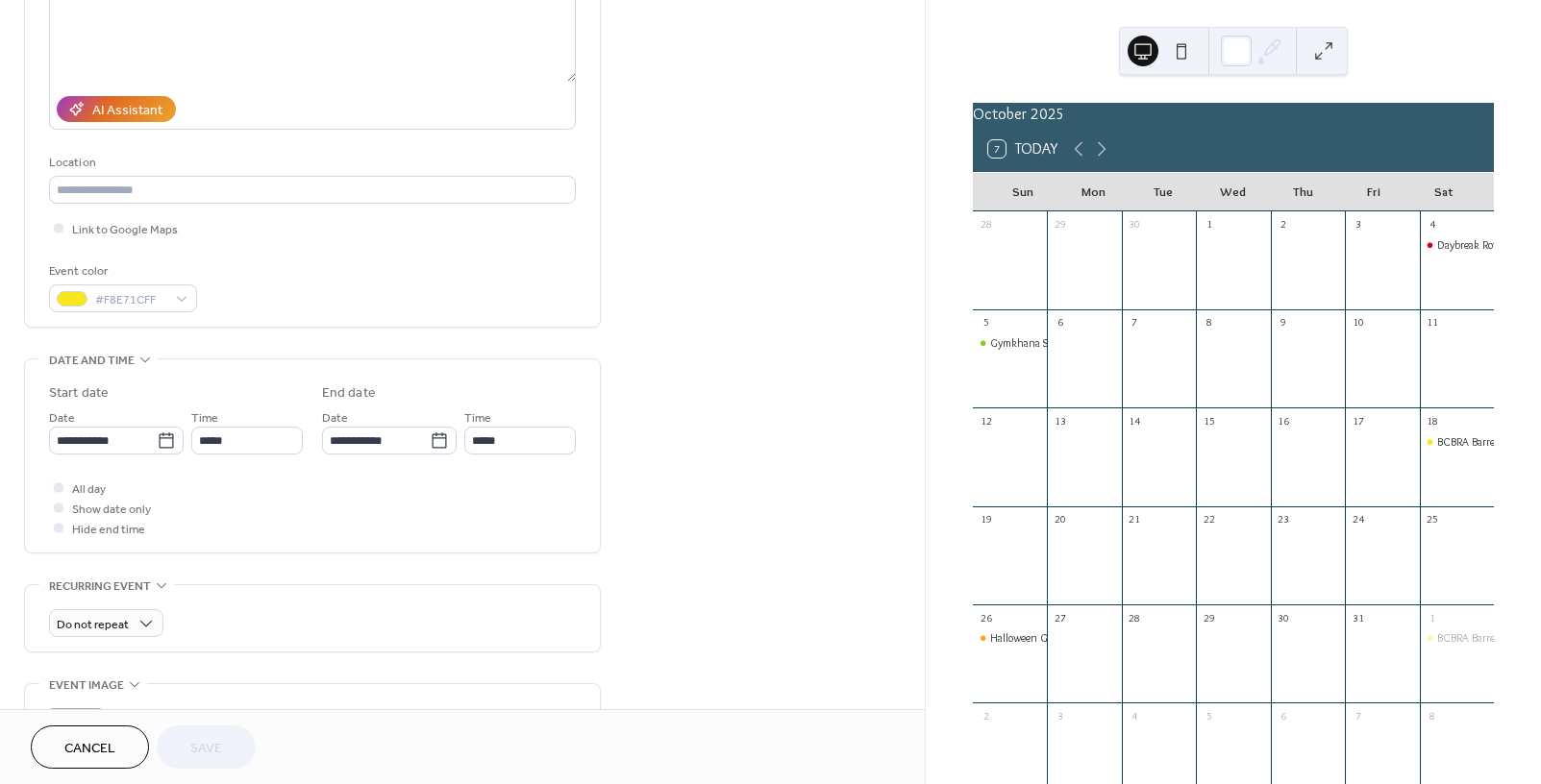 scroll, scrollTop: 288, scrollLeft: 0, axis: vertical 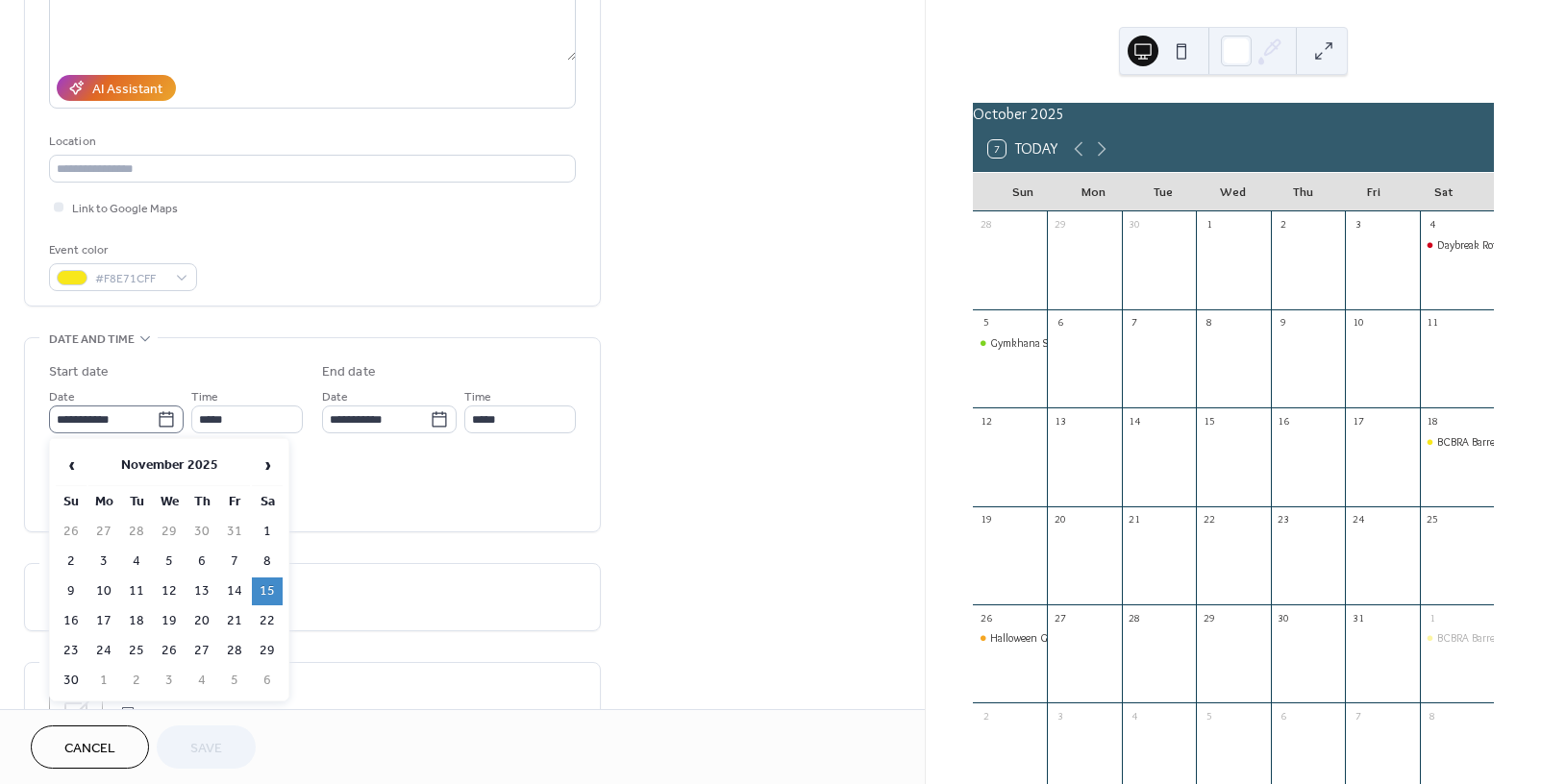 click 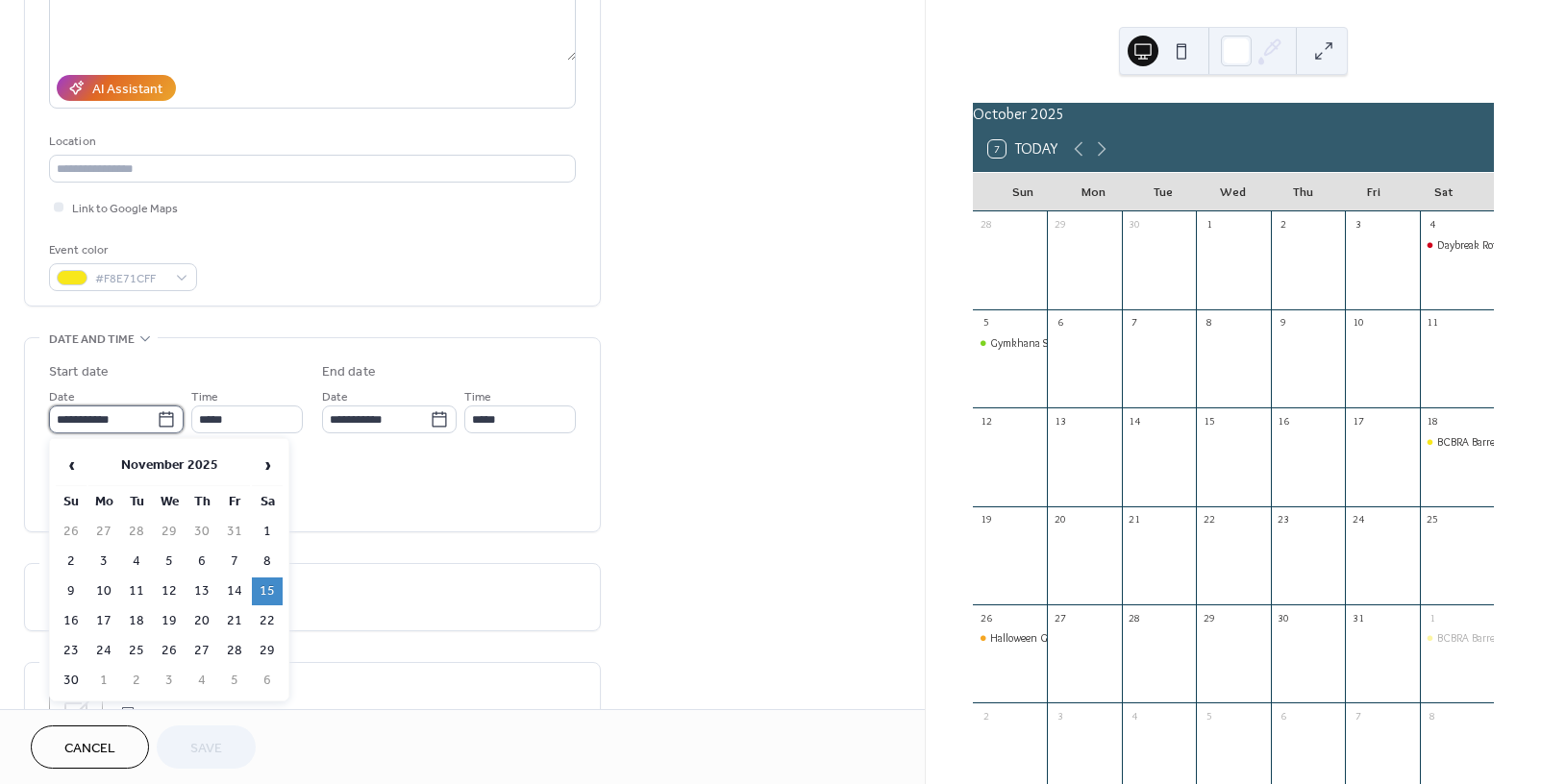 click on "**********" at bounding box center (103, 419) 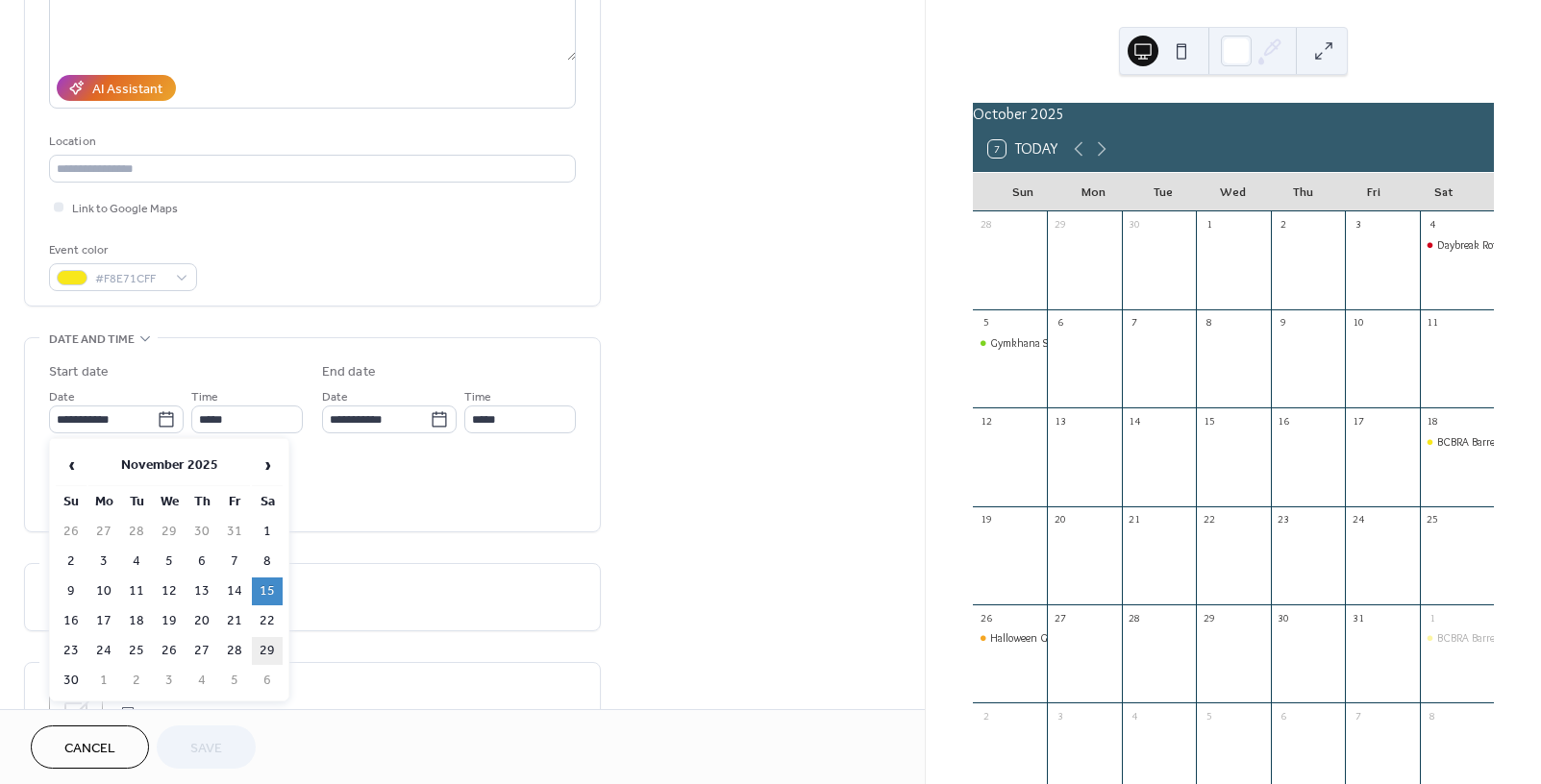 click on "29" at bounding box center [267, 650] 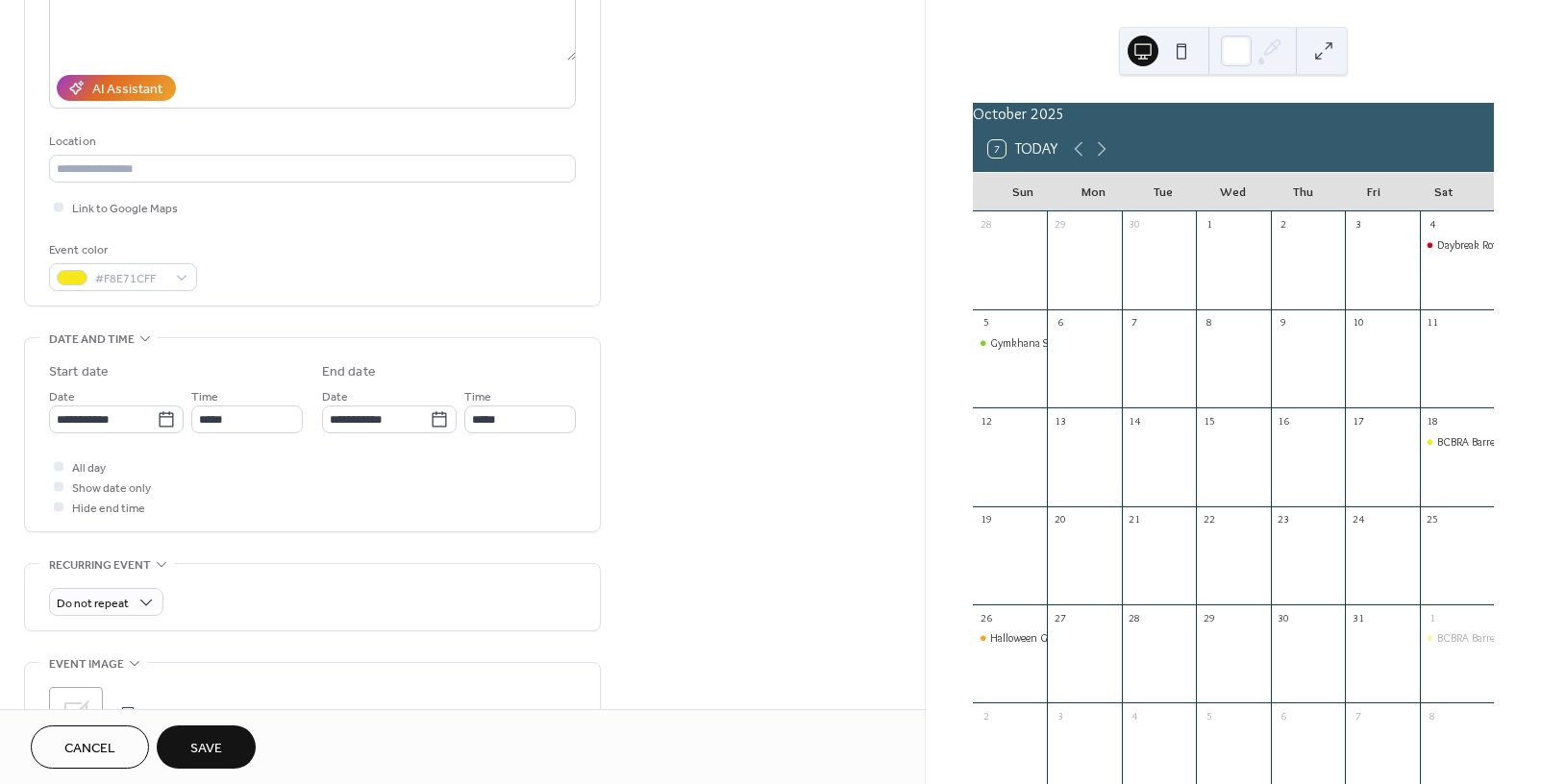 click on "Save" at bounding box center [206, 748] 